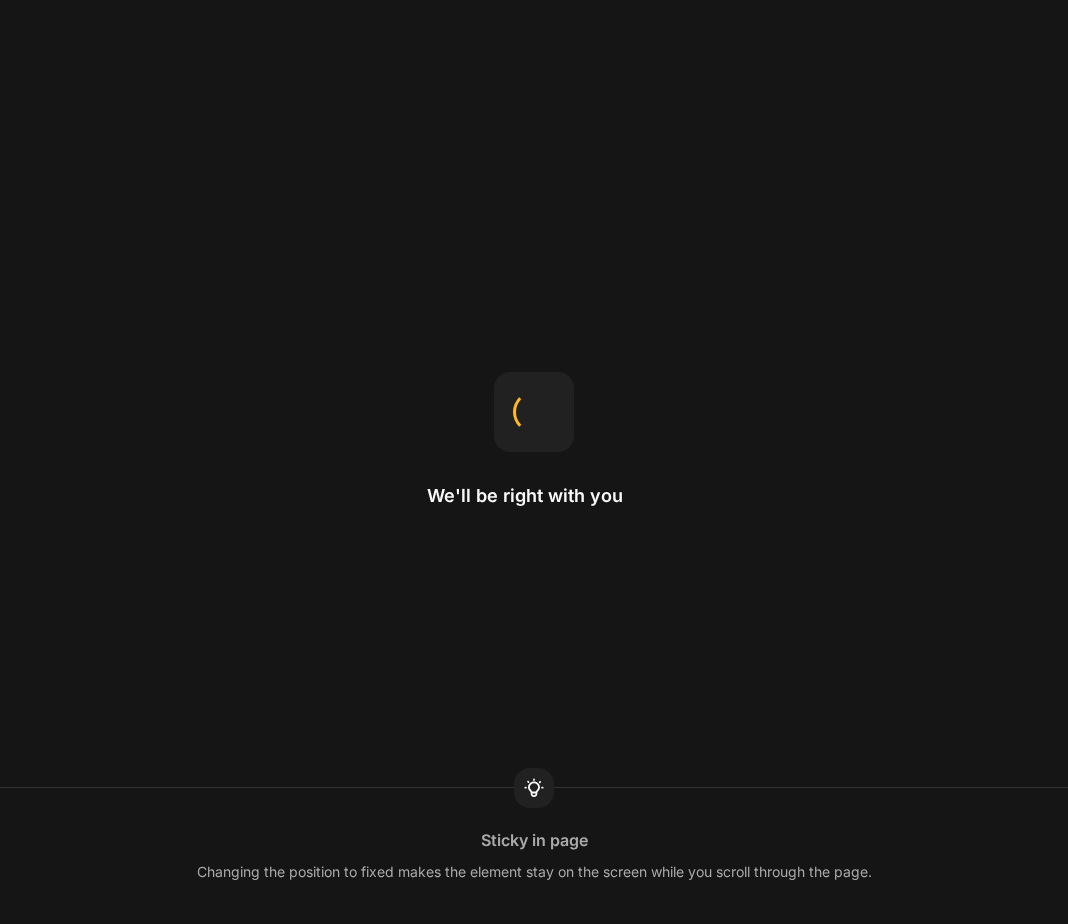 scroll, scrollTop: 0, scrollLeft: 0, axis: both 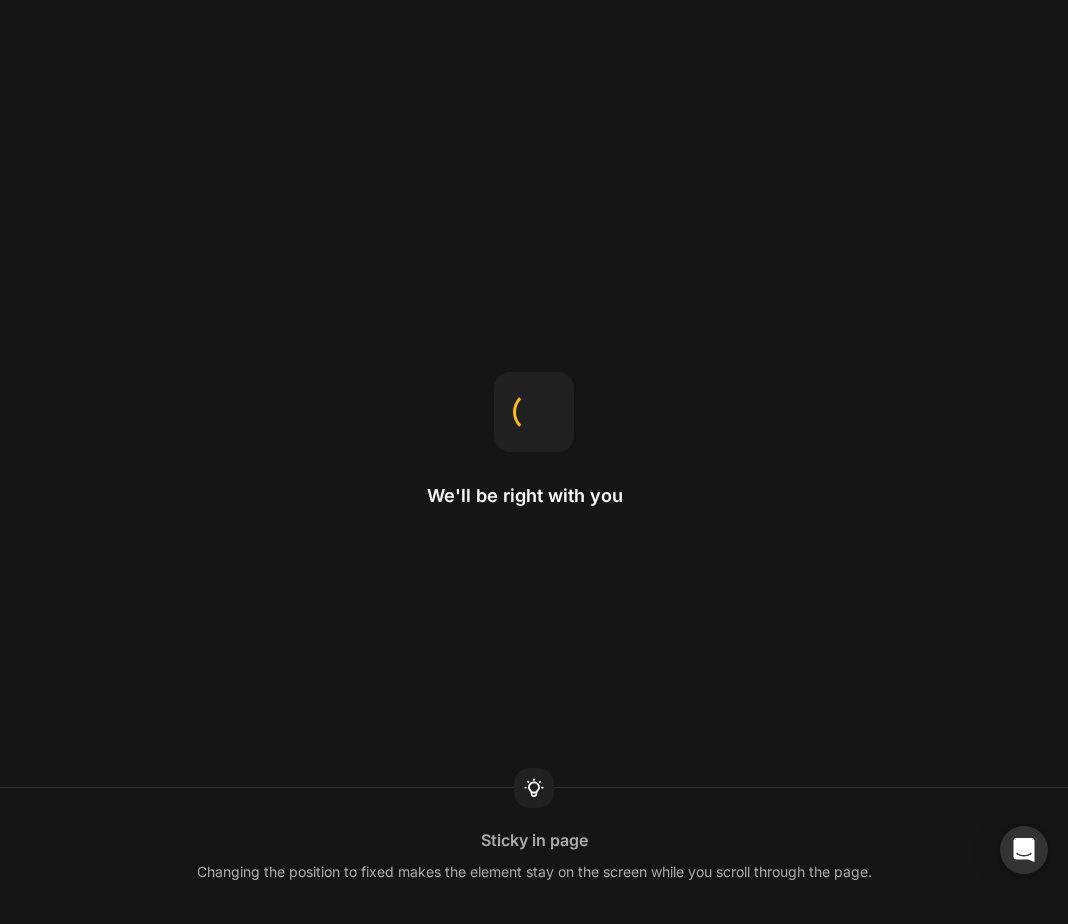 click on "Sticky in page Changing the position to fixed makes the element stay on the screen while you scroll through the page." at bounding box center [534, 856] 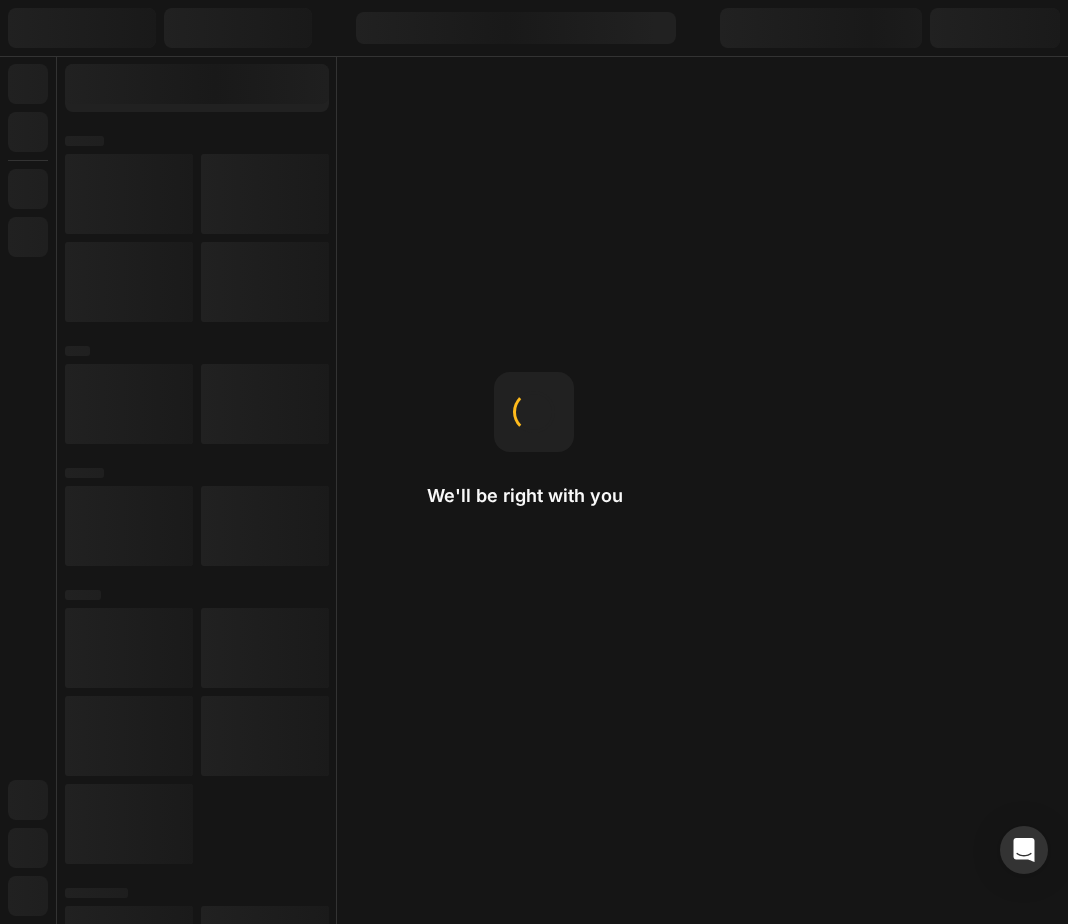 scroll, scrollTop: 0, scrollLeft: 0, axis: both 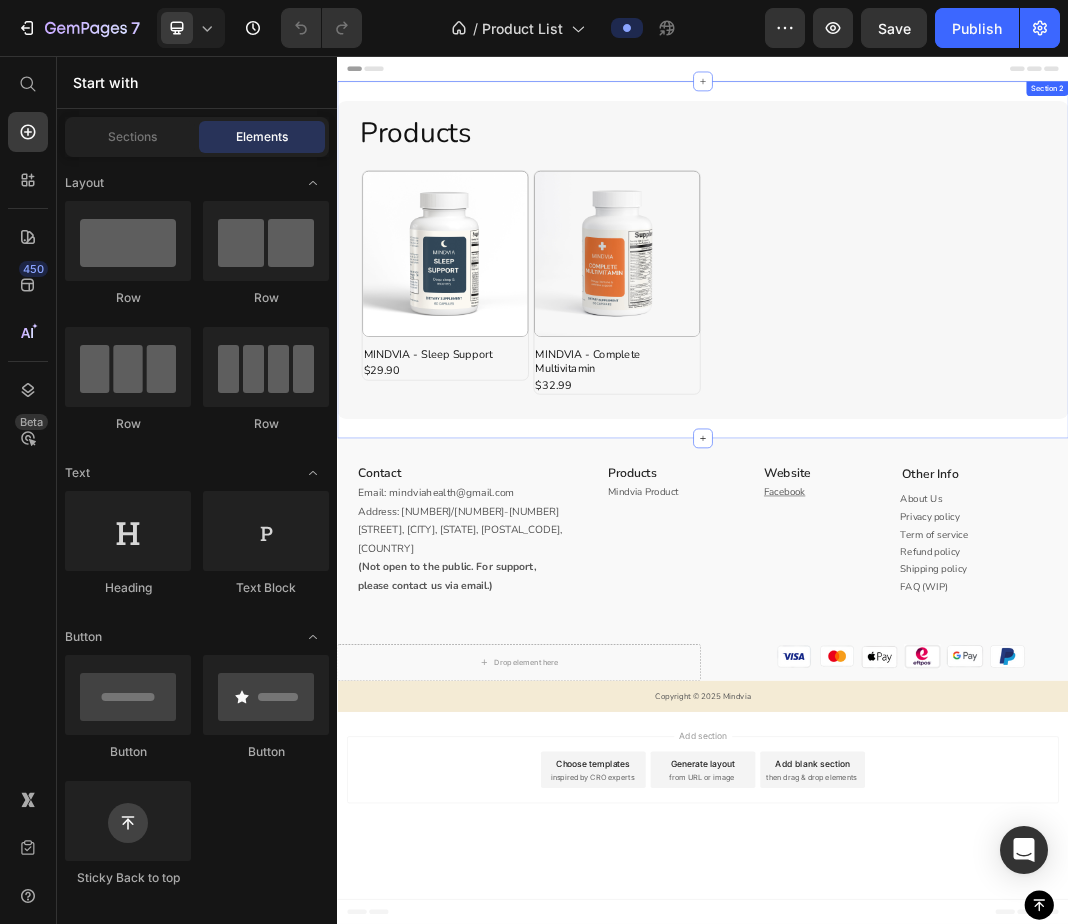 click on "Products Heading Product Images MINDVIA - Sleep Support Product Title $29.90 Product Price Row Row Product Images MINDVIA - Complete Multivitamin Product Title $32.99 Product Price Row Row Product List Row Section 2" at bounding box center [937, 390] 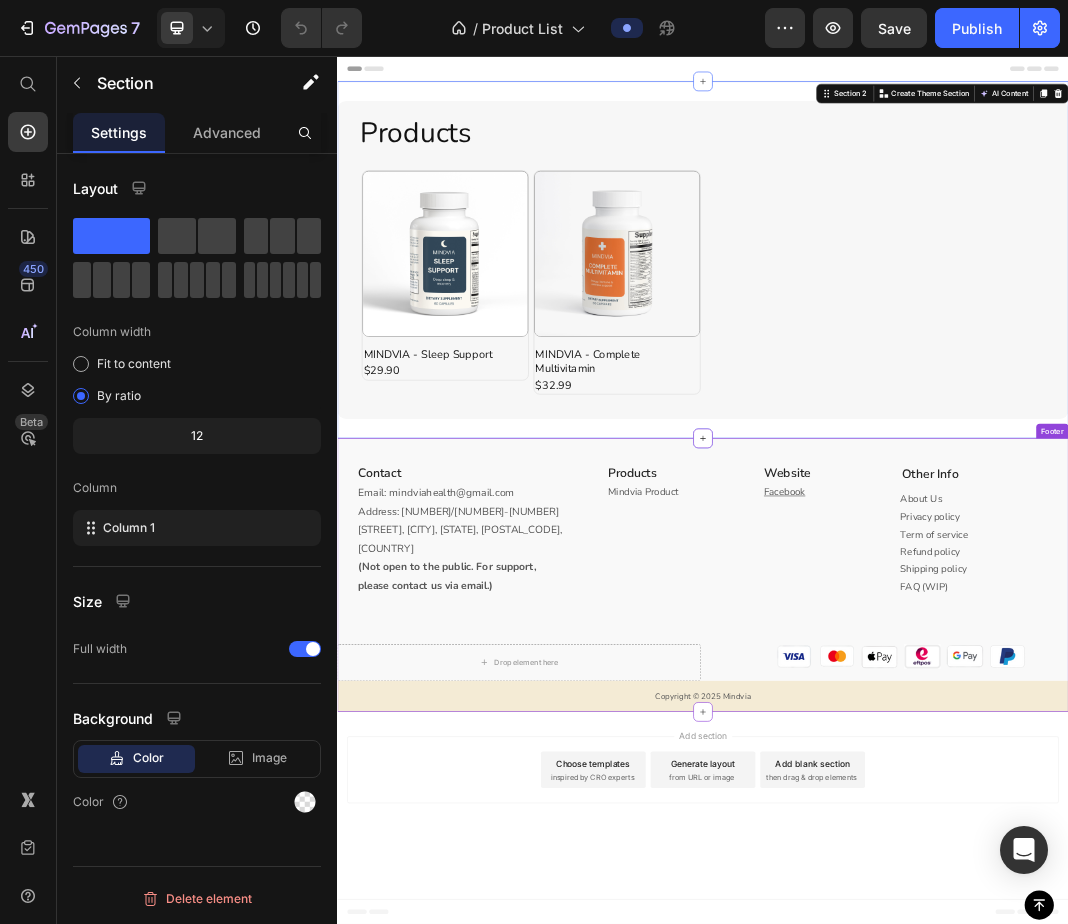 click on "Contact Heading Email: [EMAIL] Address: [NUMBER]/[NUMBER]-[NUMBER] [STREET], [CITY], [STATE], [POSTAL_CODE], [COUNTRY] (Not open to the public. For support, please contact us via email.) Text block Row Products Heading Mindvia Product Text block Website Heading Facebook Text block Row Other Info Heading About Us Privacy policy Term of service Refund policy Shipping policy FAQ (WIP) Text block Row Row" at bounding box center (937, 868) 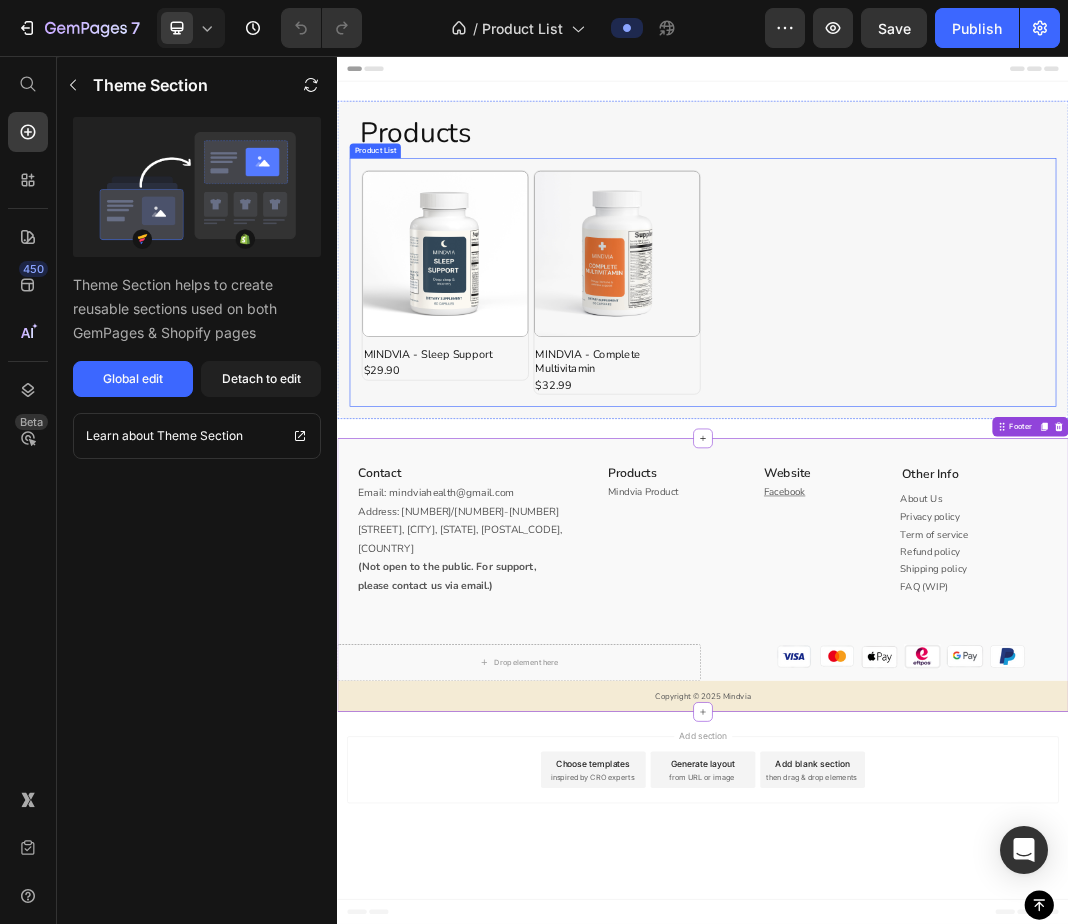 click on "Product Images MINDVIA - Sleep Support Product Title $29.90 Product Price Row Row Product Images MINDVIA - Complete Multivitamin Product Title $32.99 Product Price Row Row" at bounding box center [937, 427] 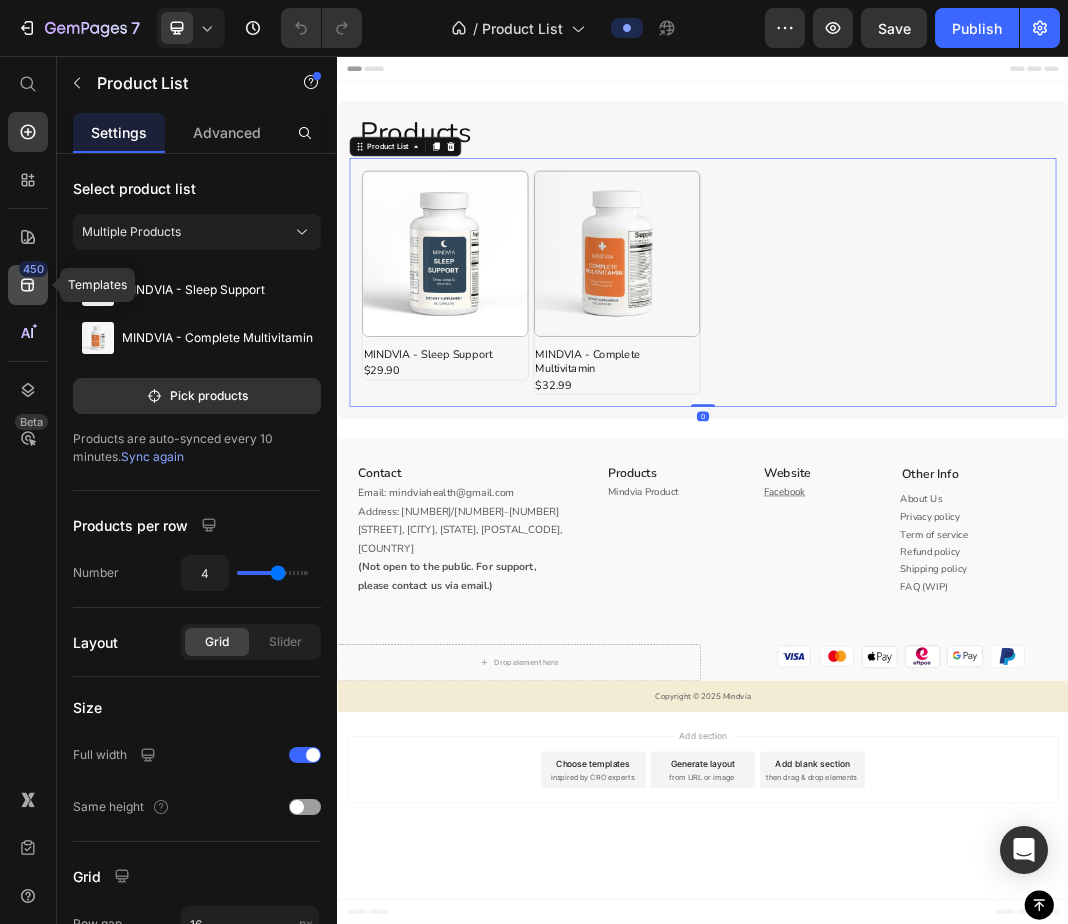 click 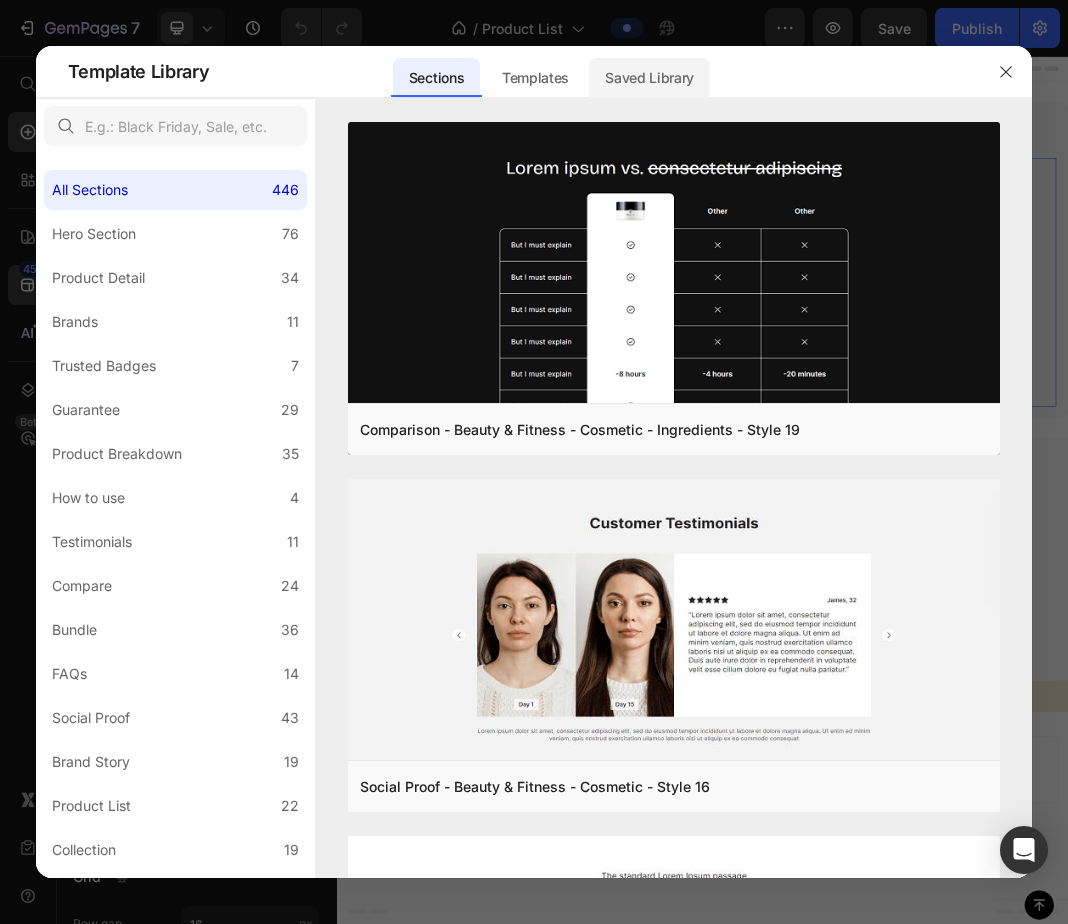 click on "Saved Library" 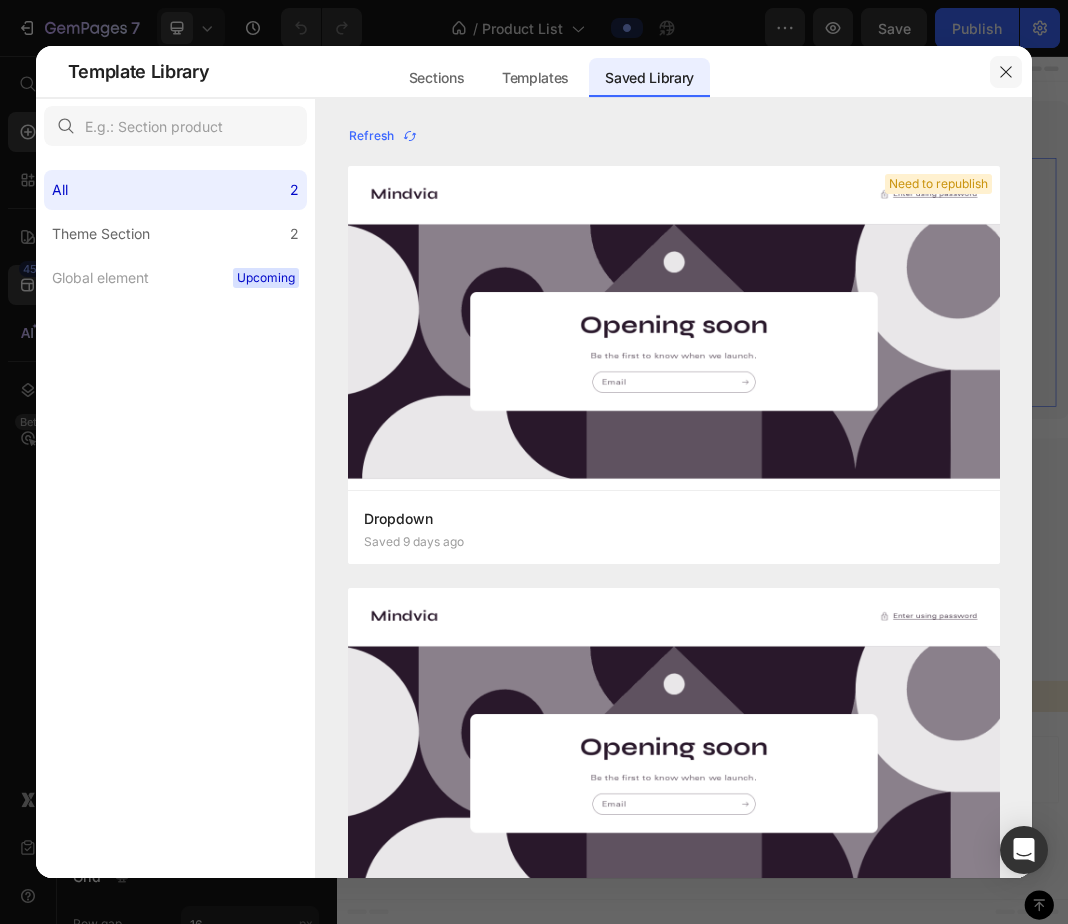 click at bounding box center [1006, 72] 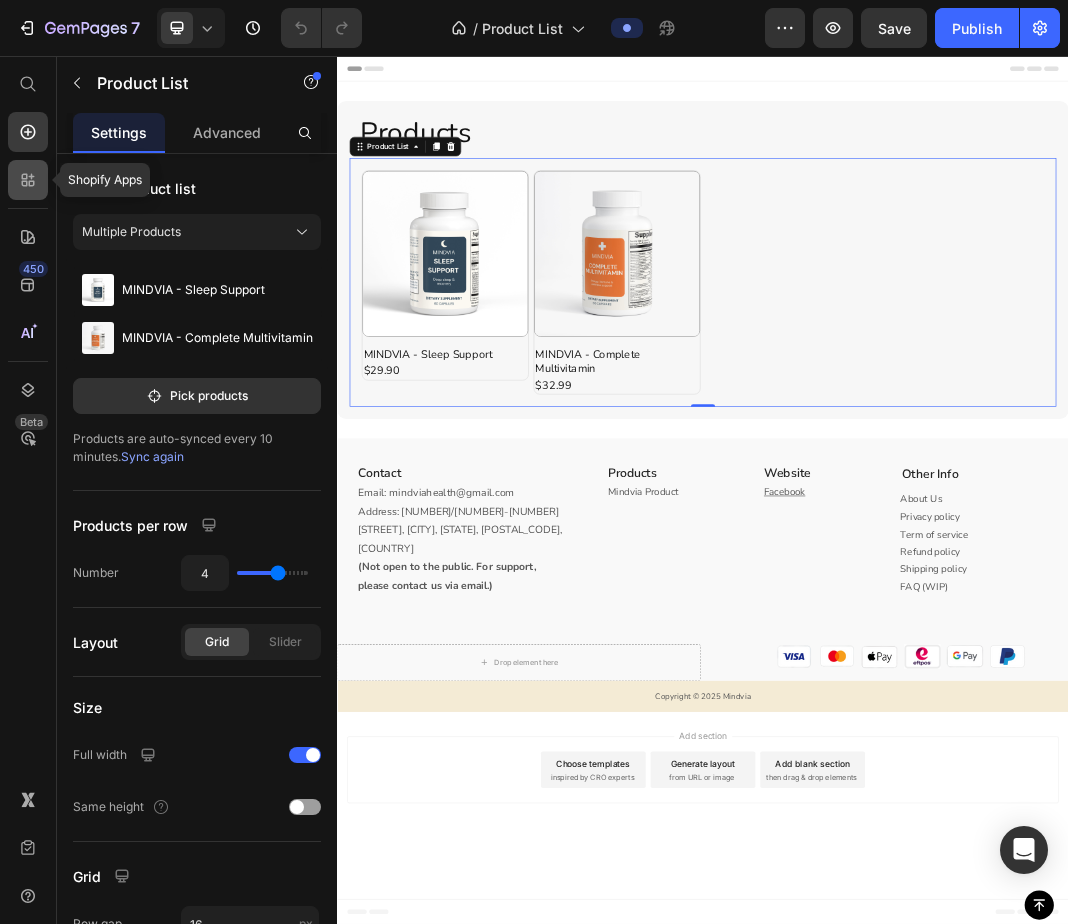 click 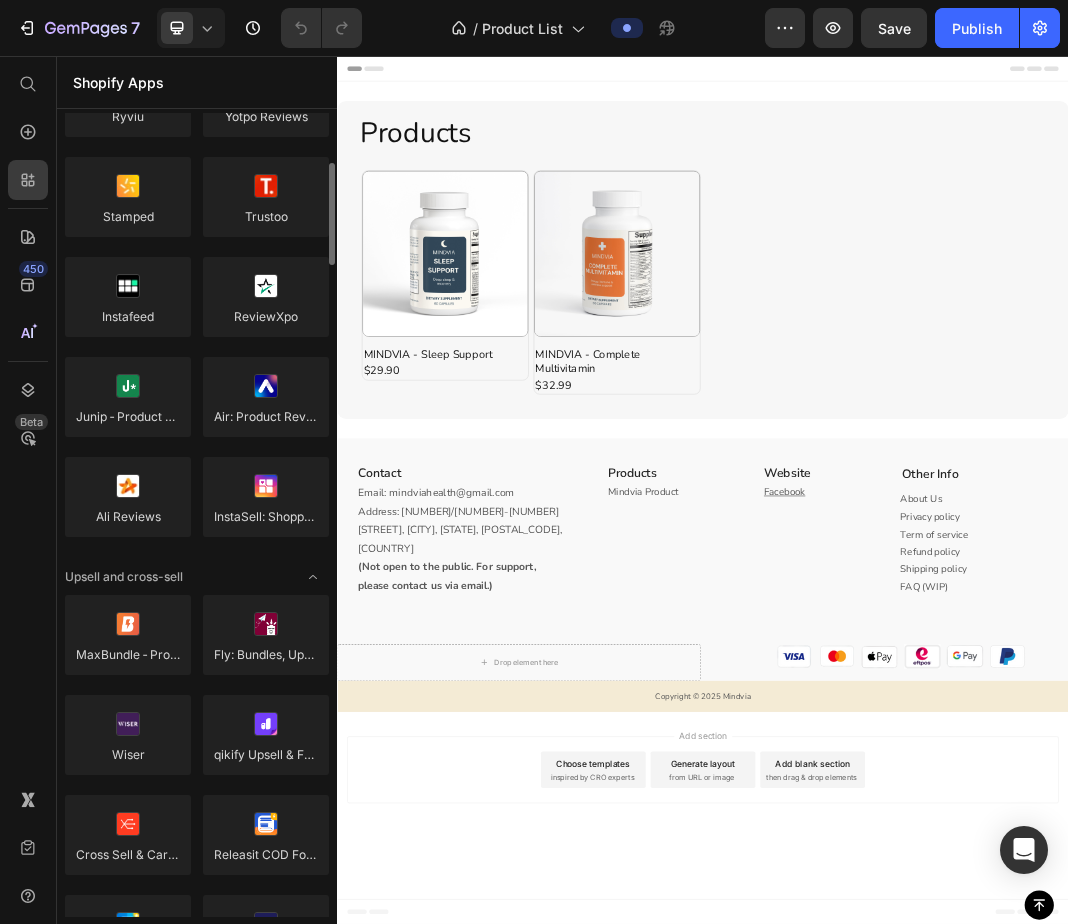 scroll, scrollTop: 0, scrollLeft: 0, axis: both 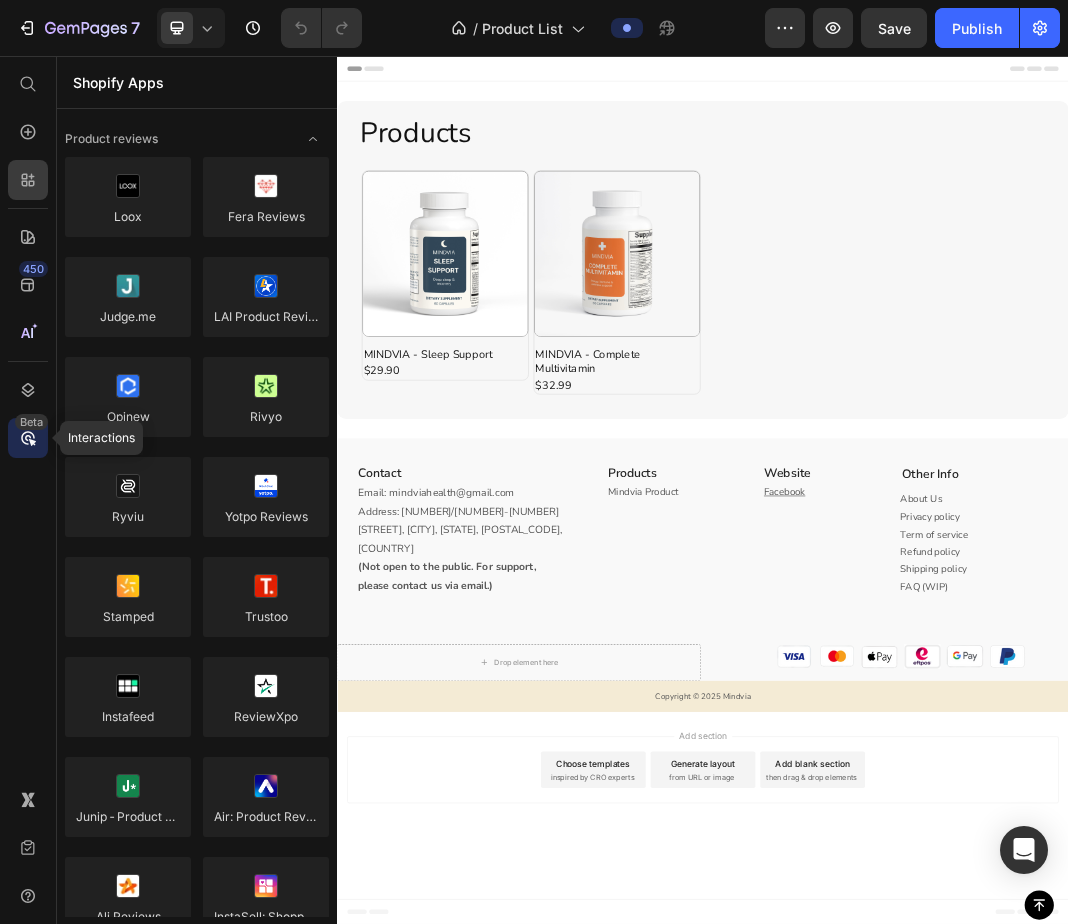 click 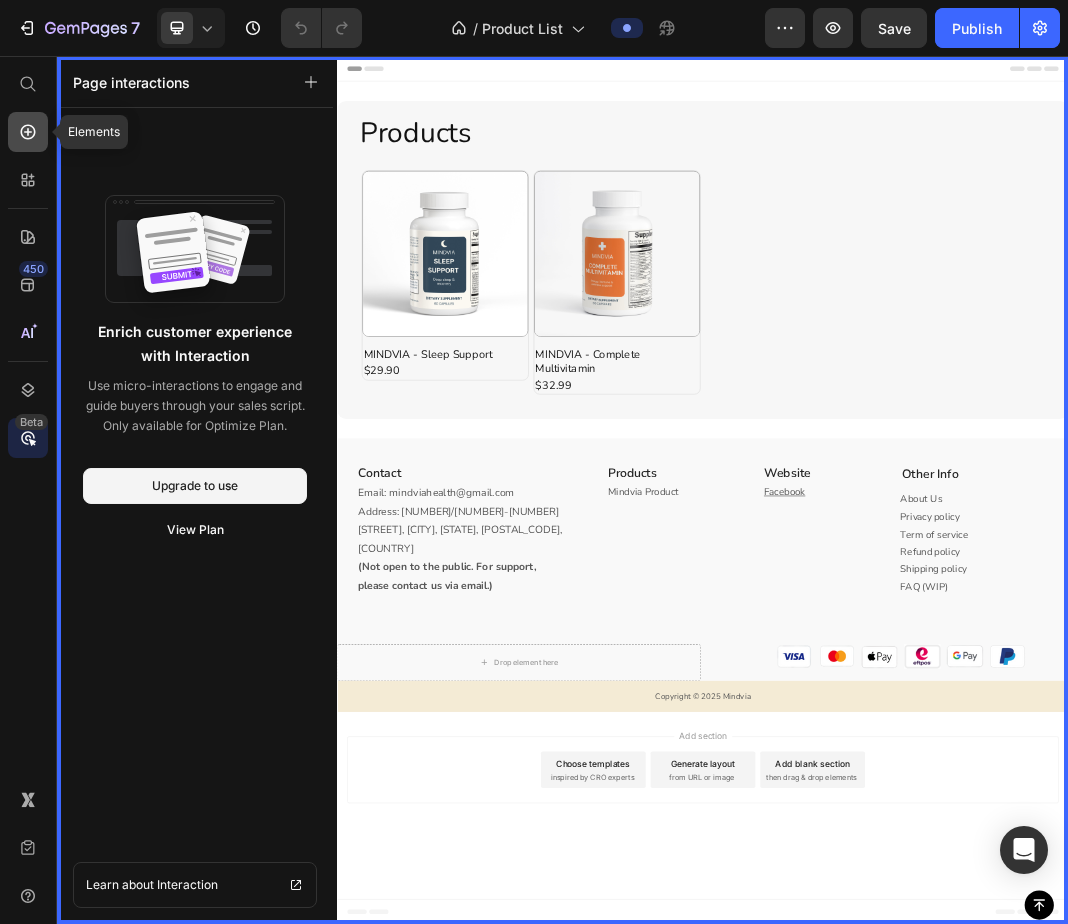 click 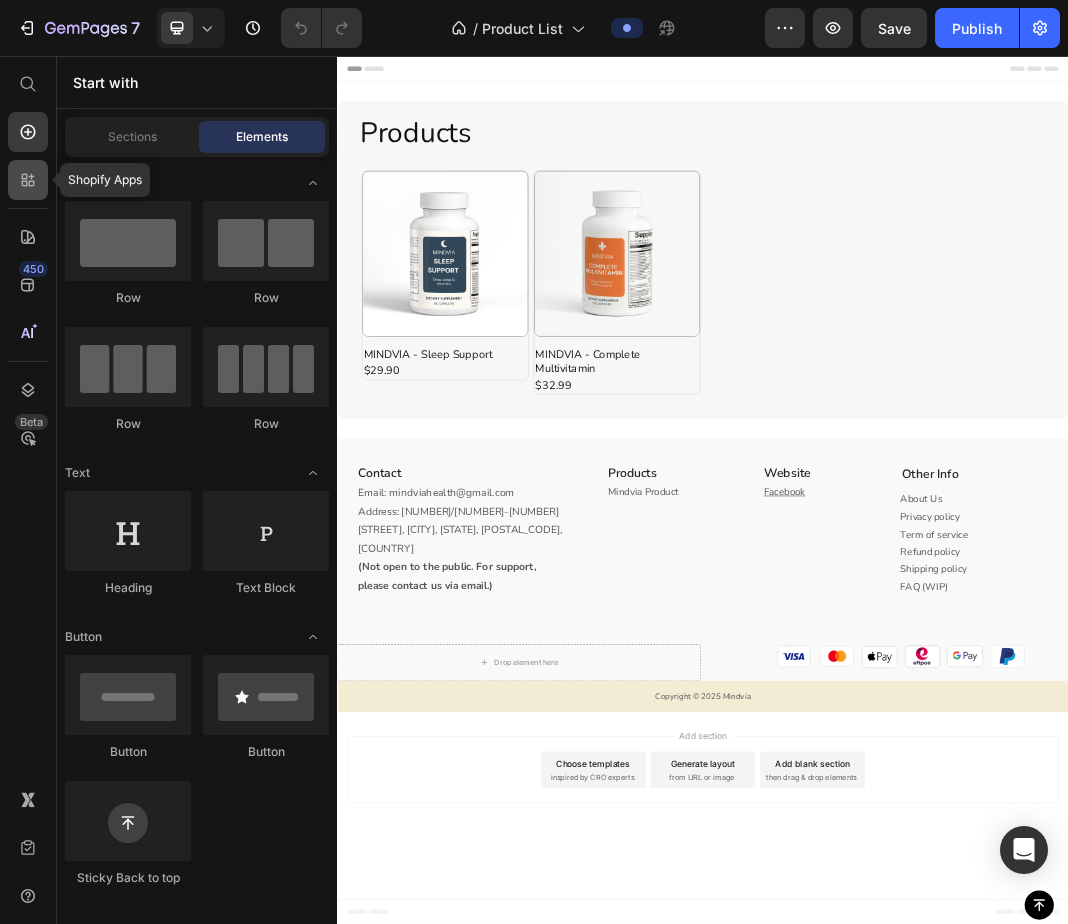 click 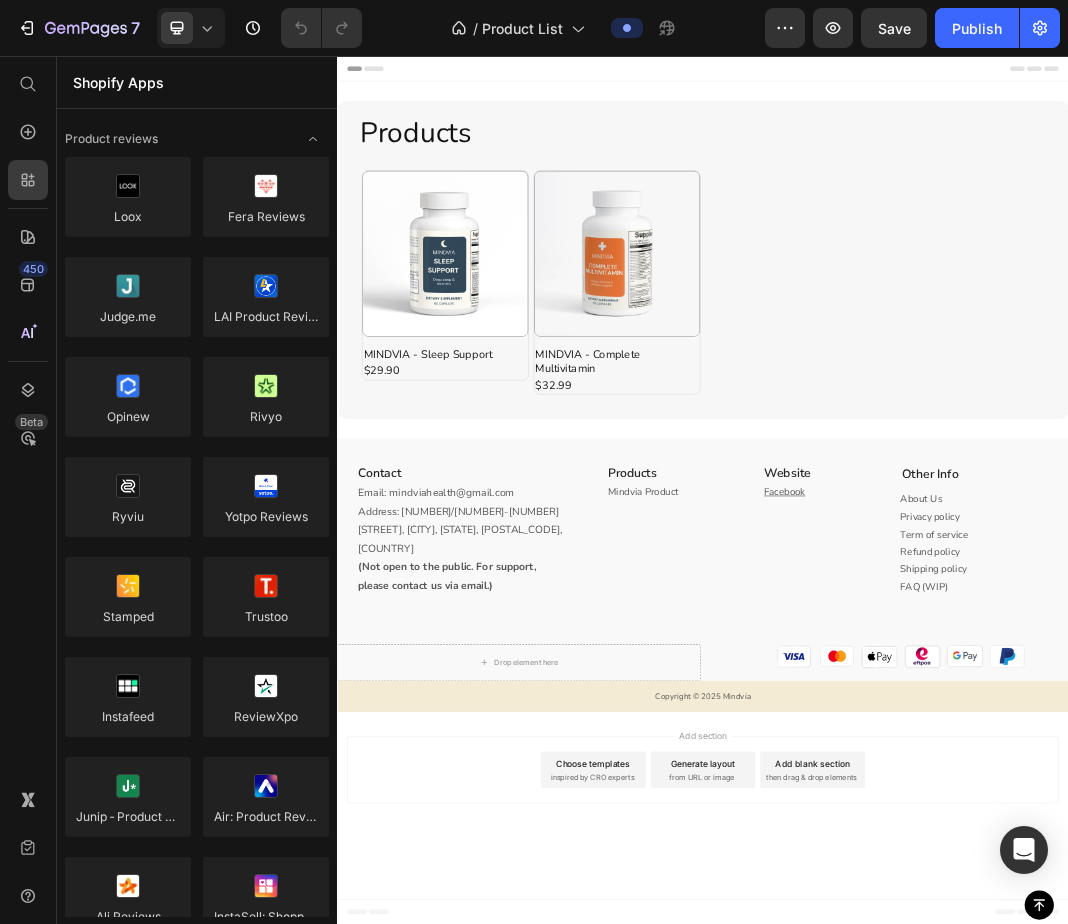 click on "Shopify Apps" at bounding box center [197, 82] 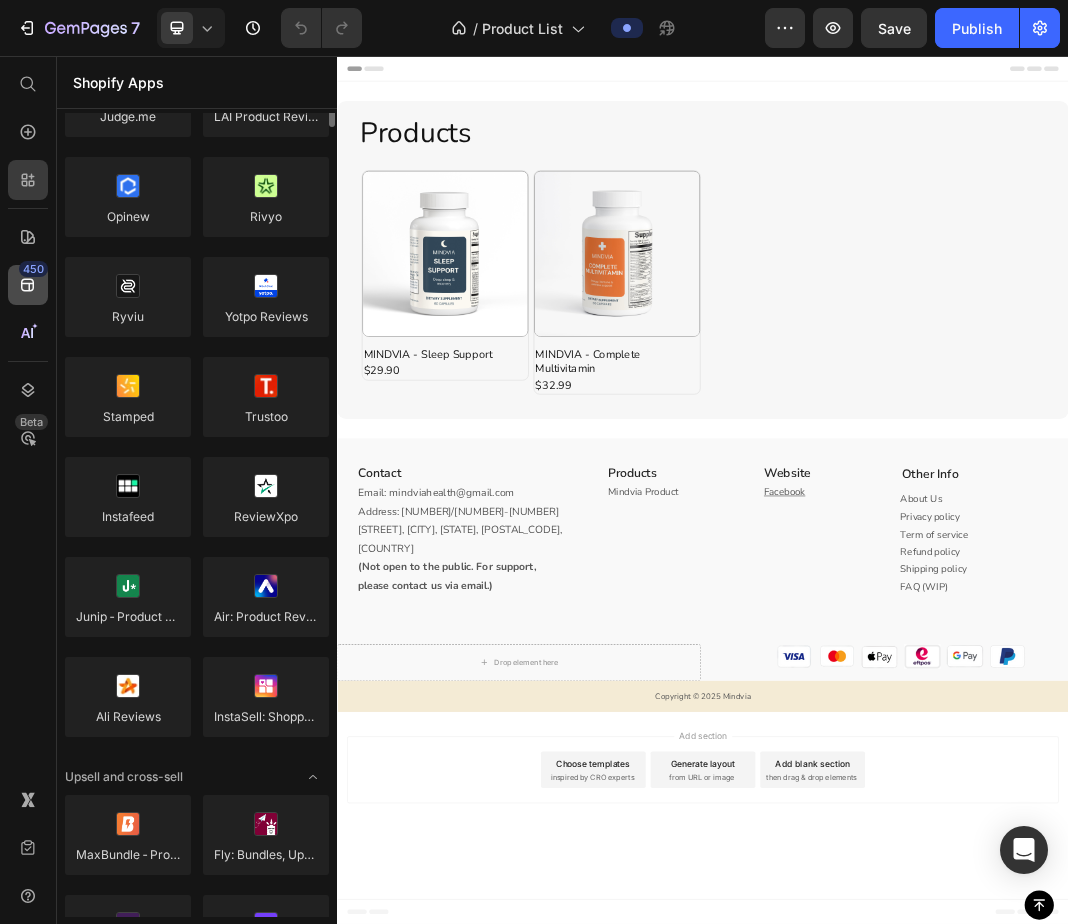 scroll, scrollTop: 0, scrollLeft: 0, axis: both 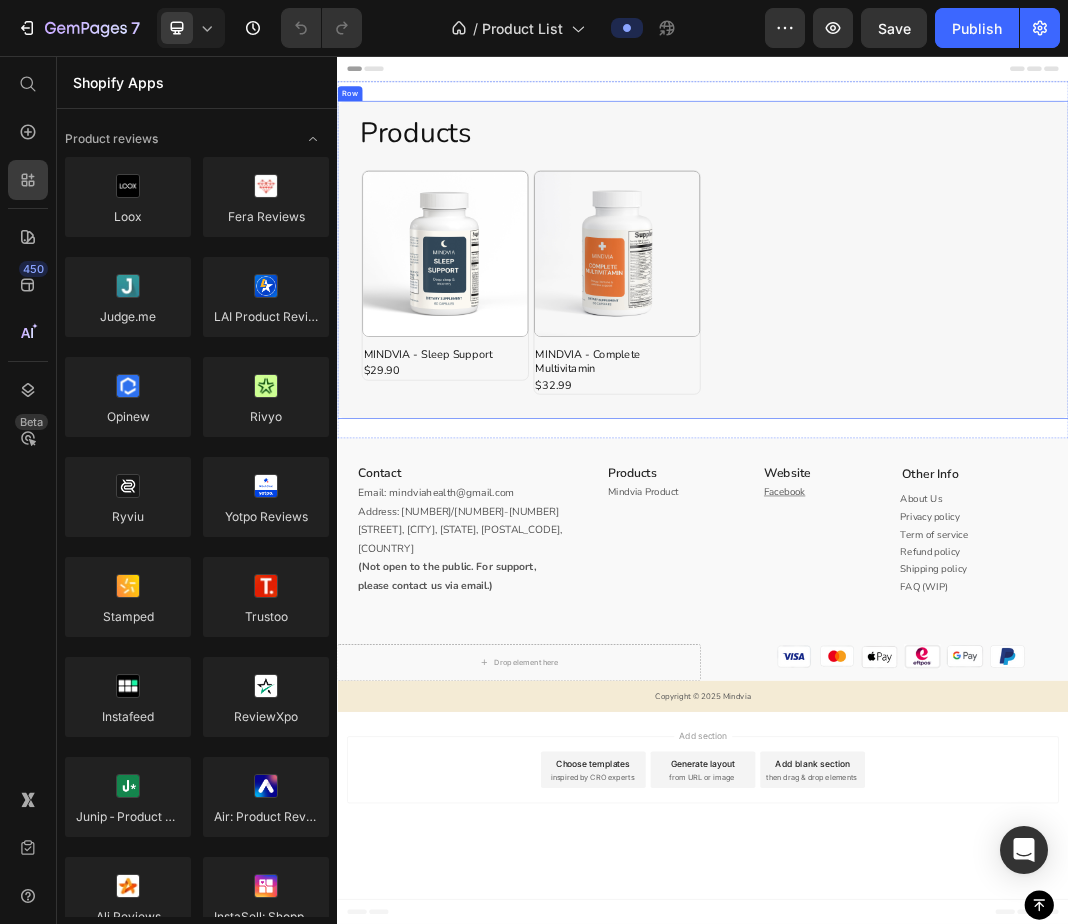 click on "Products Heading Product Images MINDVIA - Sleep Support Product Title $29.90 Product Price Row Row Product Images MINDVIA - Complete Multivitamin Product Title $32.99 Product Price Row Row Product List Row" at bounding box center [937, 390] 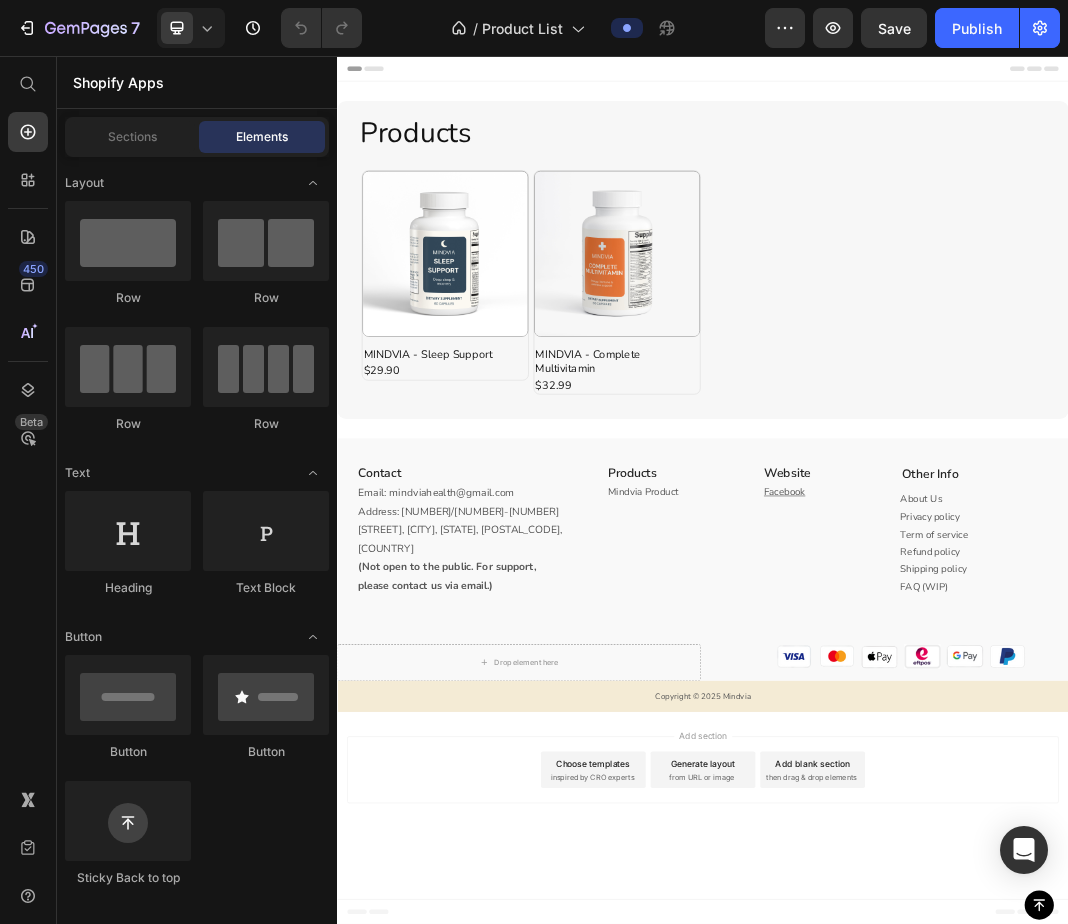 click on "Header" at bounding box center (937, 76) 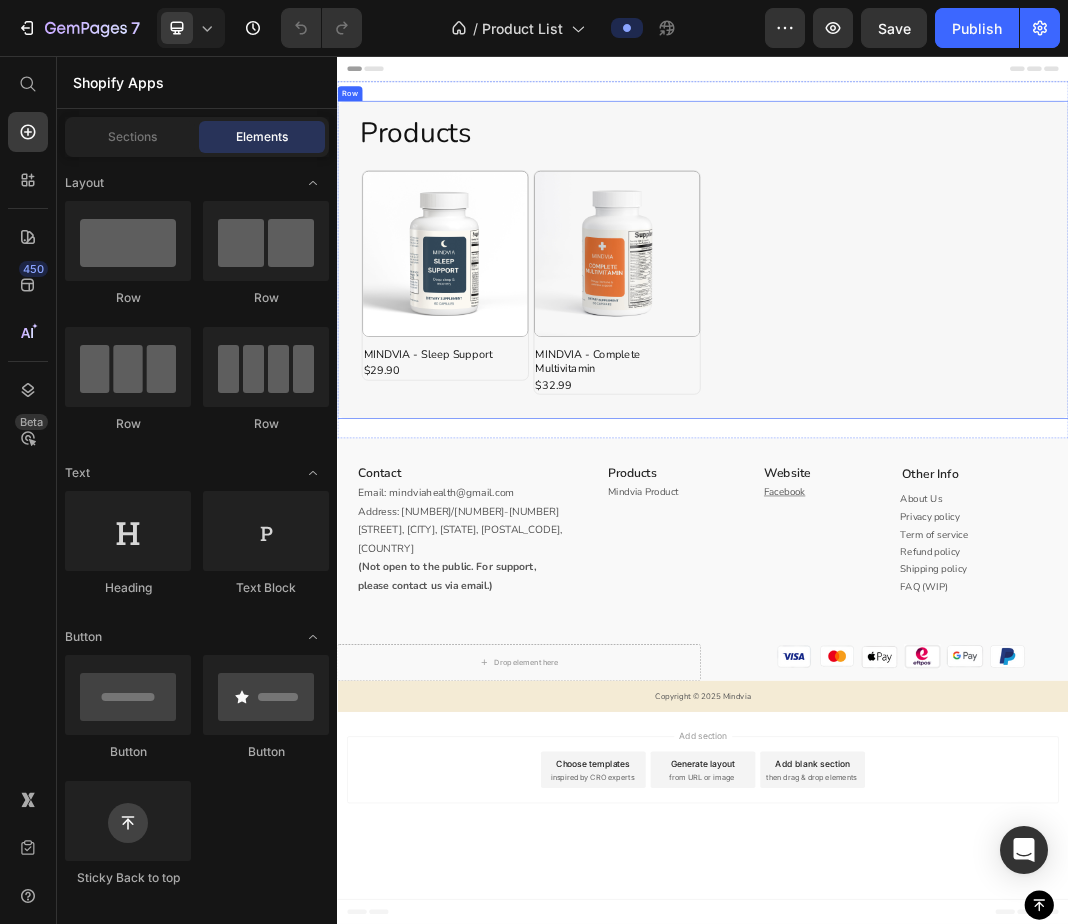 click on "Products Heading Product Images MINDVIA - Sleep Support Product Title $29.90 Product Price Row Row Product Images MINDVIA - Complete Multivitamin Product Title $32.99 Product Price Row Row Product List Row" at bounding box center (937, 390) 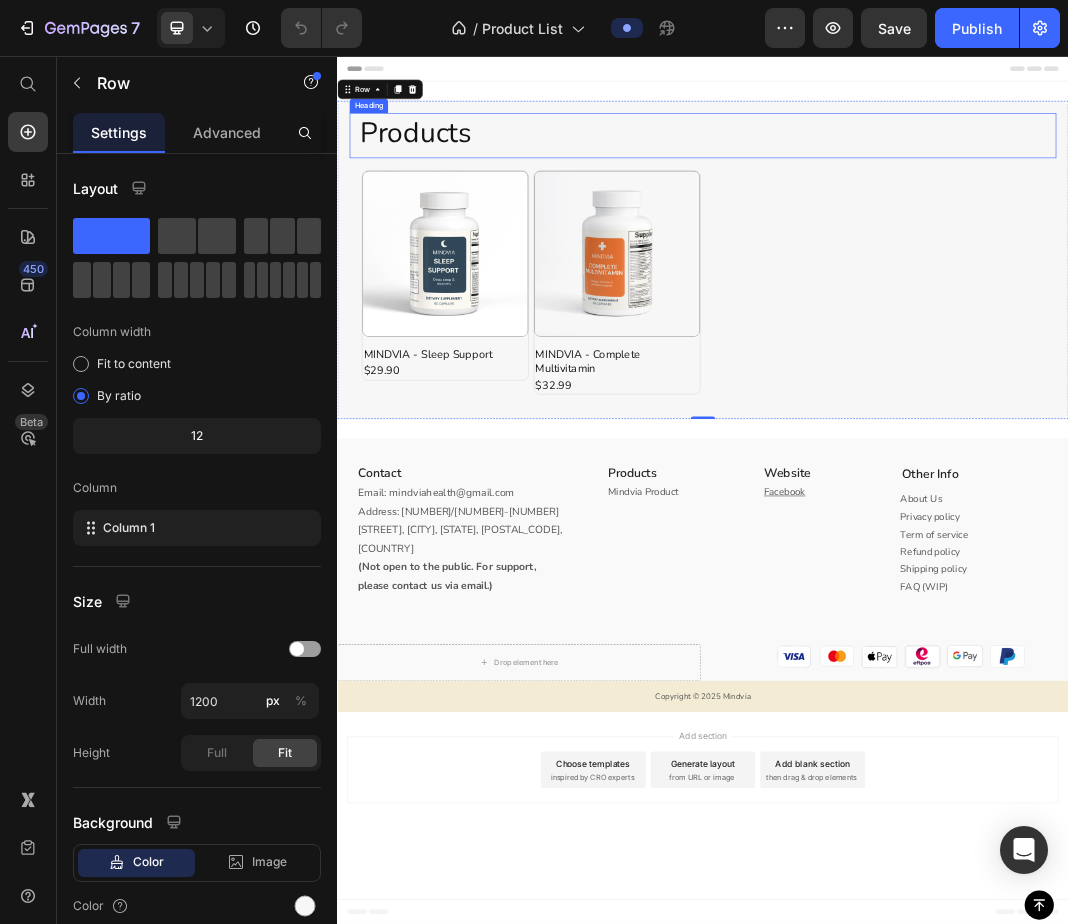 click on "Products" at bounding box center [937, 181] 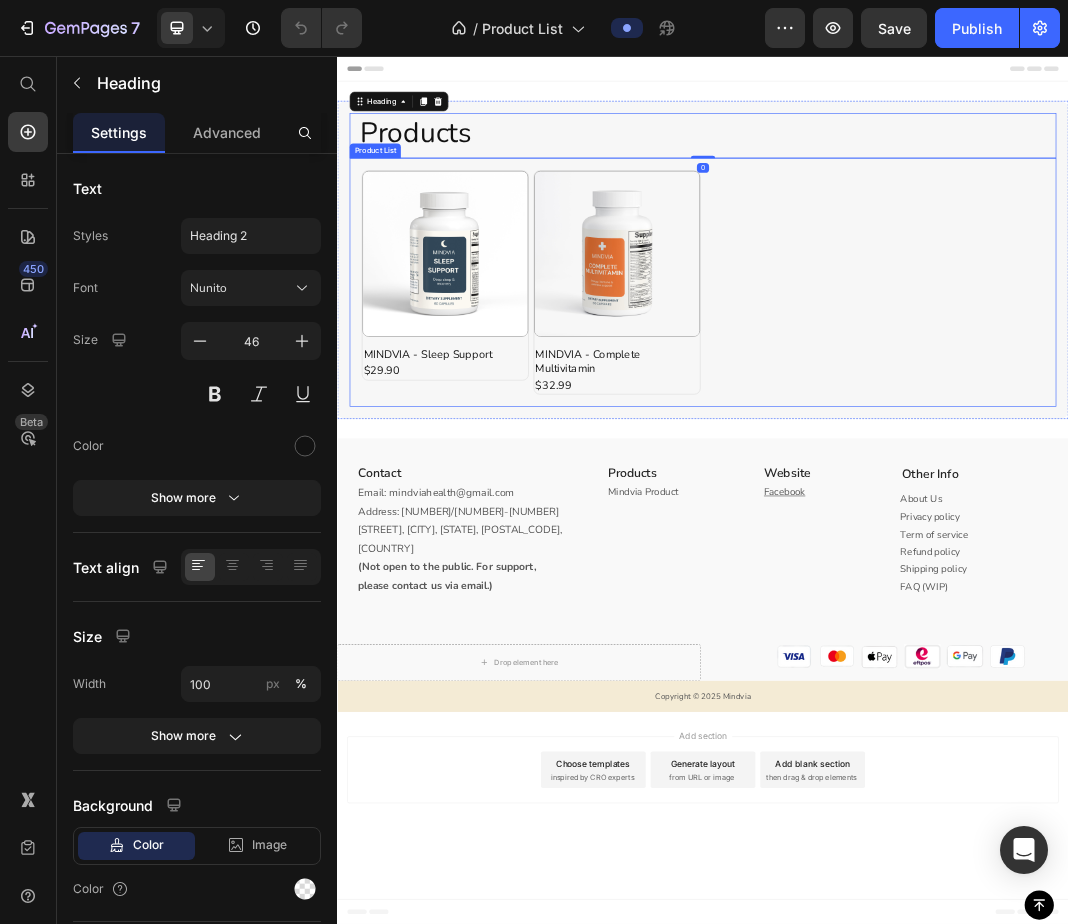 click on "Product Images MINDVIA - Sleep Support Product Title $29.90 Product Price Row Row Product Images MINDVIA - Complete Multivitamin Product Title $32.99 Product Price Row Row" at bounding box center (937, 427) 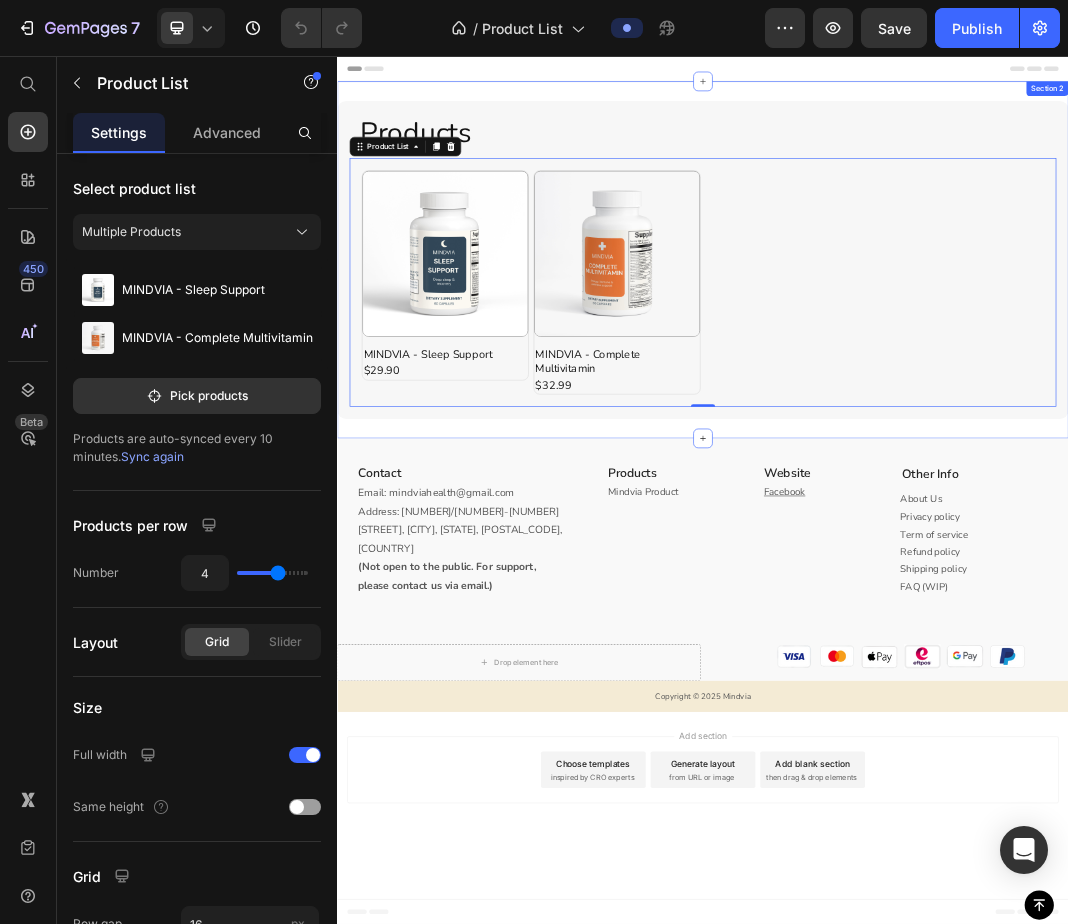 click on "Products Heading Product Images MINDVIA - Sleep Support Product Title $29.90 Product Price Row Row Product Images MINDVIA - Complete Multivitamin Product Title $32.99 Product Price Row Row Product List   0 Row Section 2" at bounding box center (937, 390) 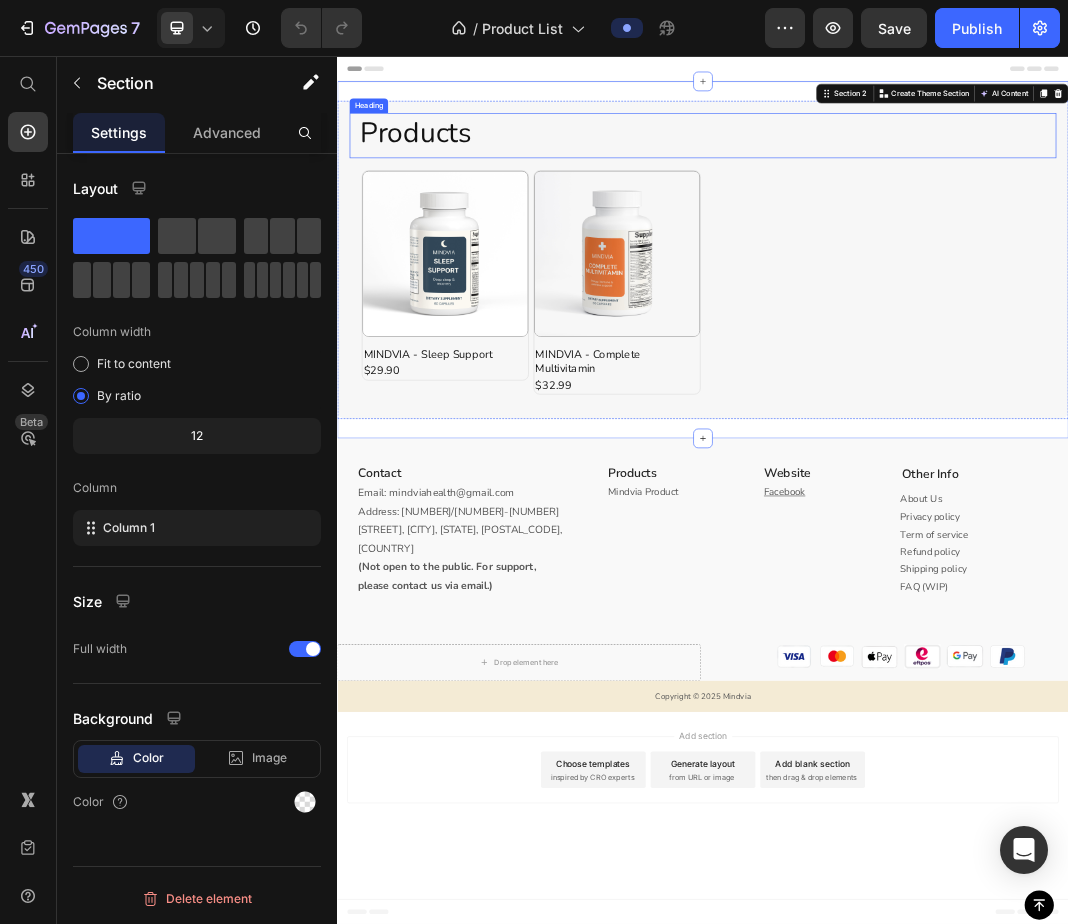 click on "Products" at bounding box center (937, 181) 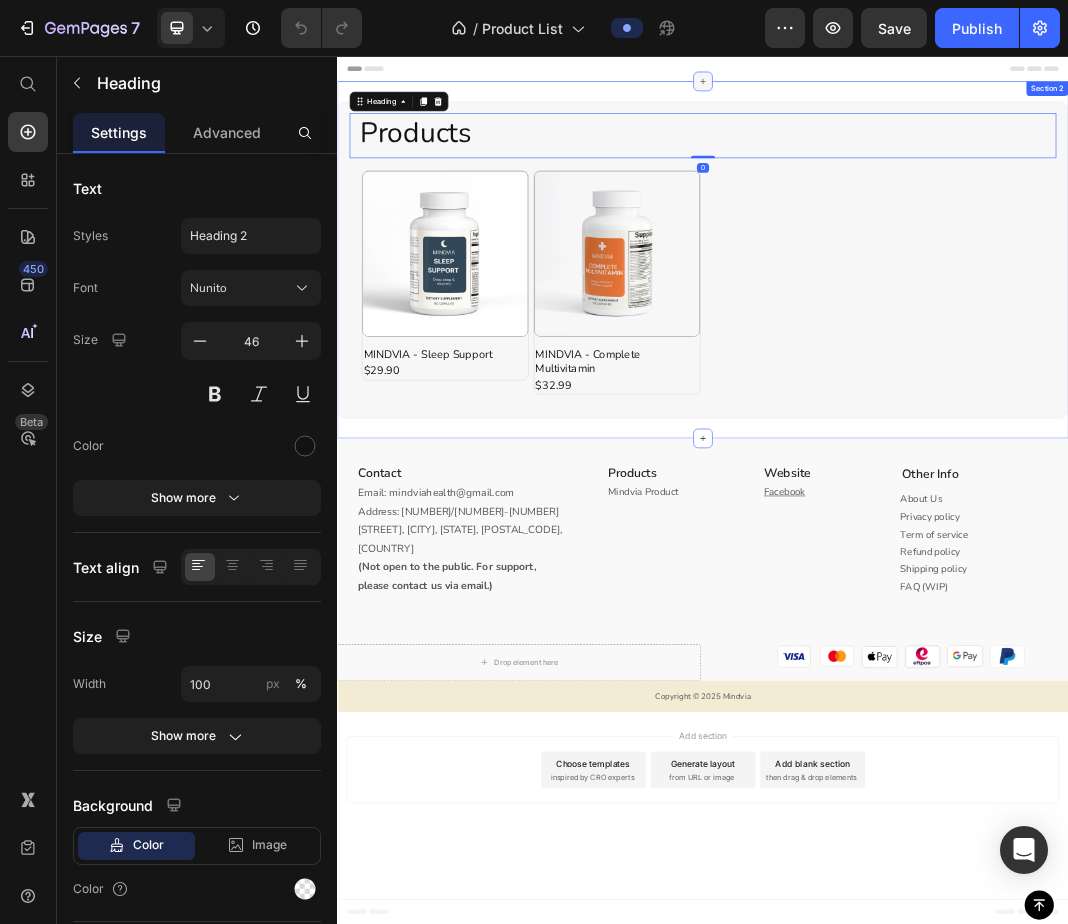click at bounding box center [937, 97] 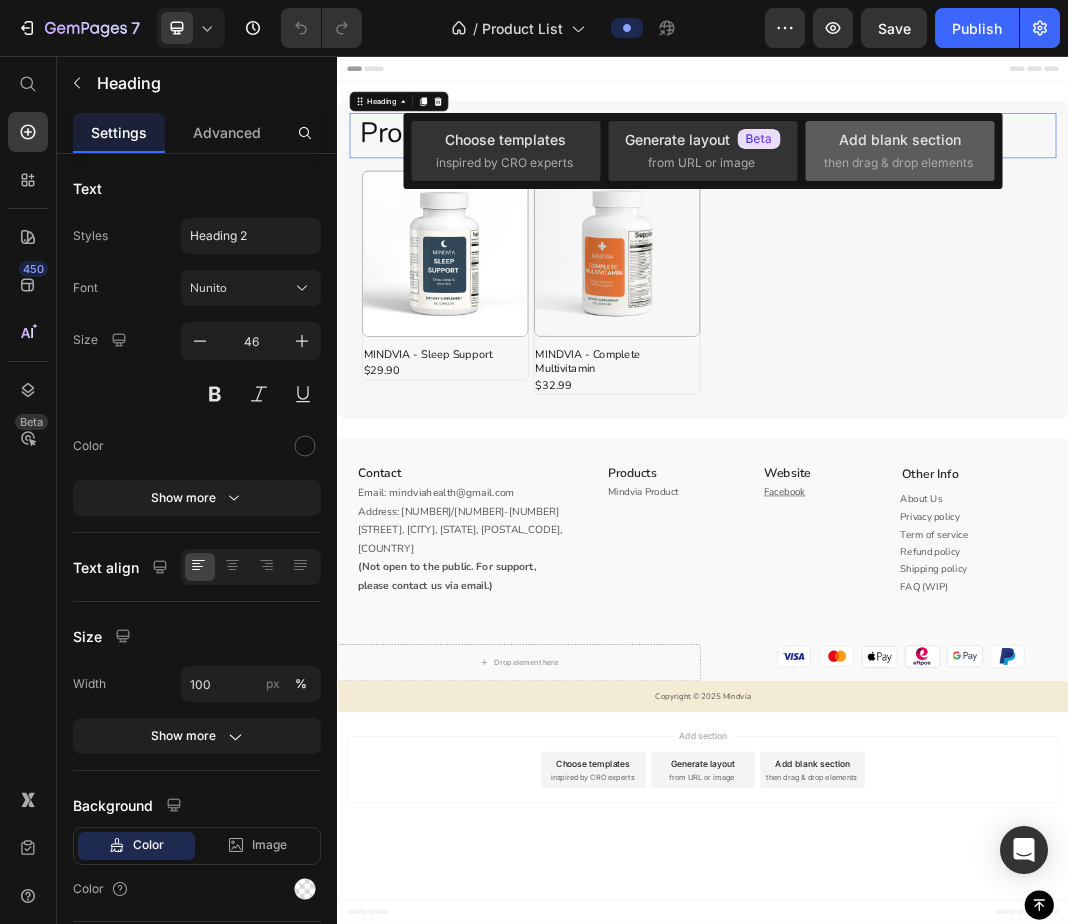 drag, startPoint x: 839, startPoint y: 162, endPoint x: 802, endPoint y: 173, distance: 38.600517 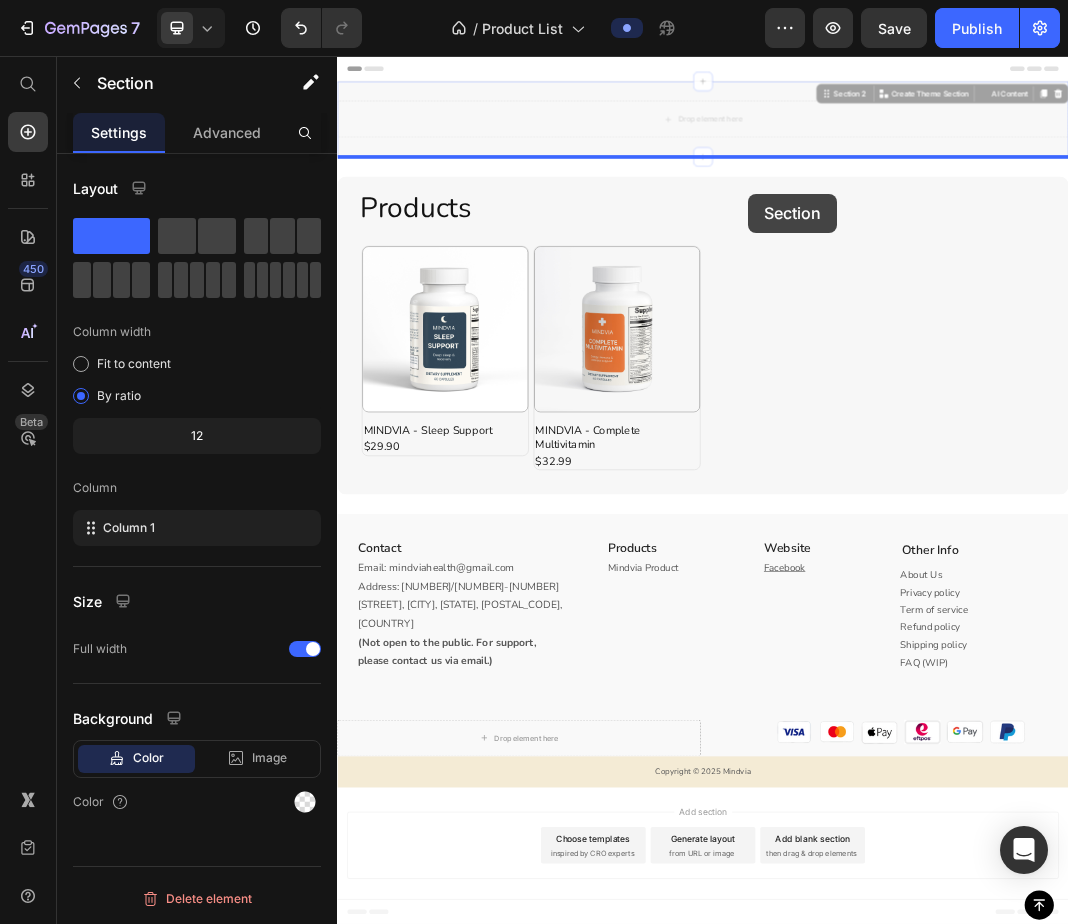 drag, startPoint x: 1059, startPoint y: 169, endPoint x: 1011, endPoint y: 282, distance: 122.77215 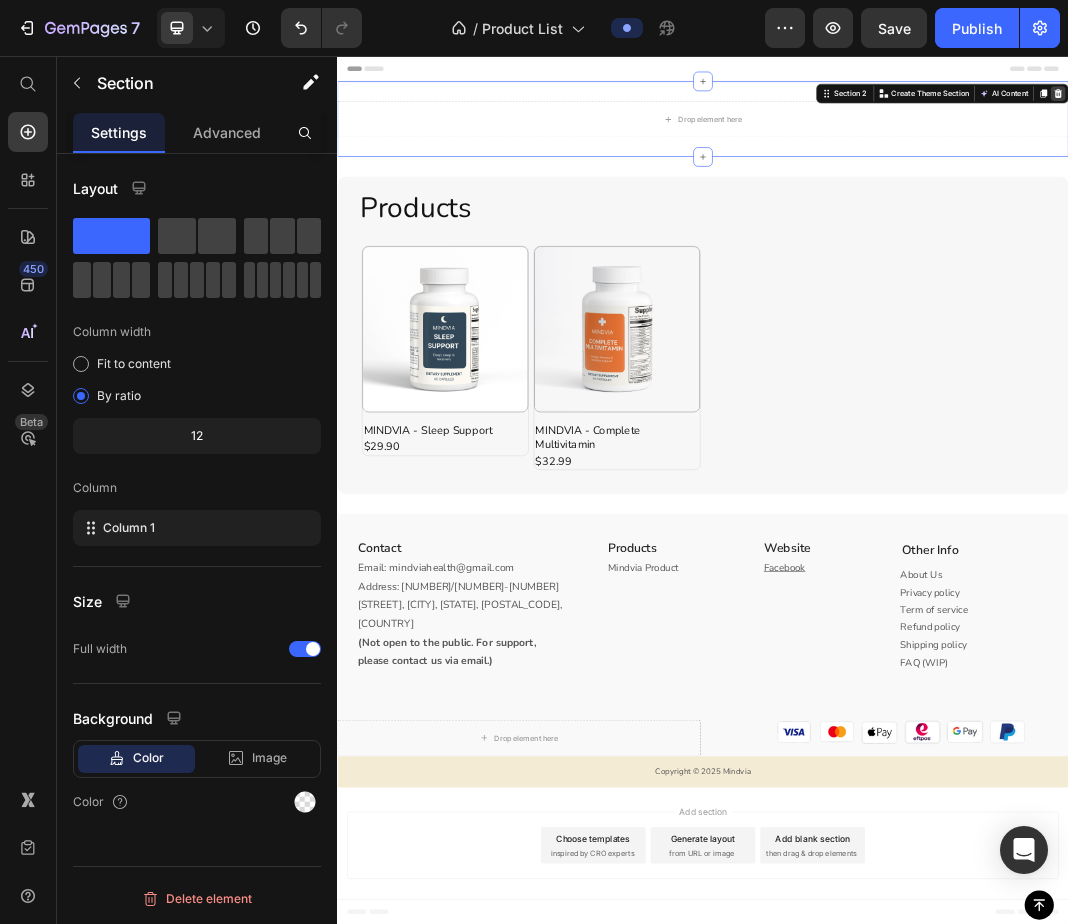 click 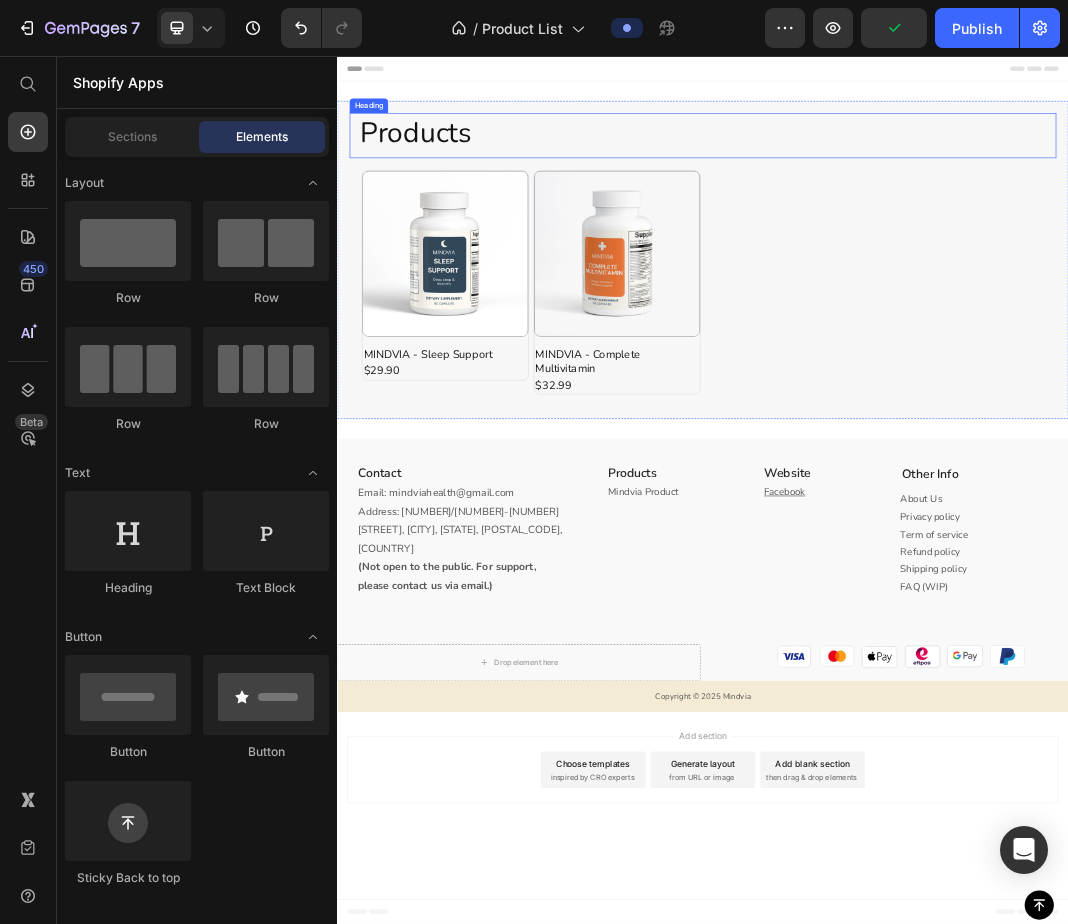 click on "Products Heading" at bounding box center (937, 186) 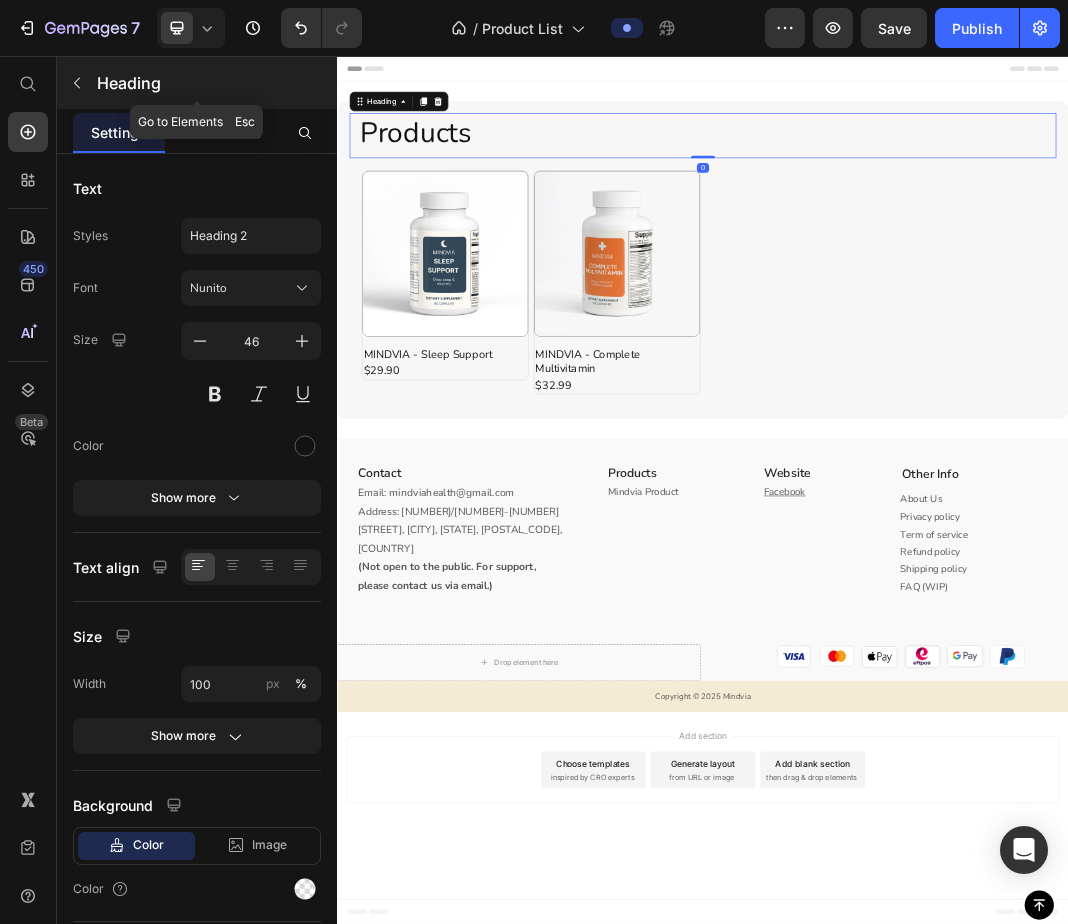 click on "Heading" at bounding box center [215, 83] 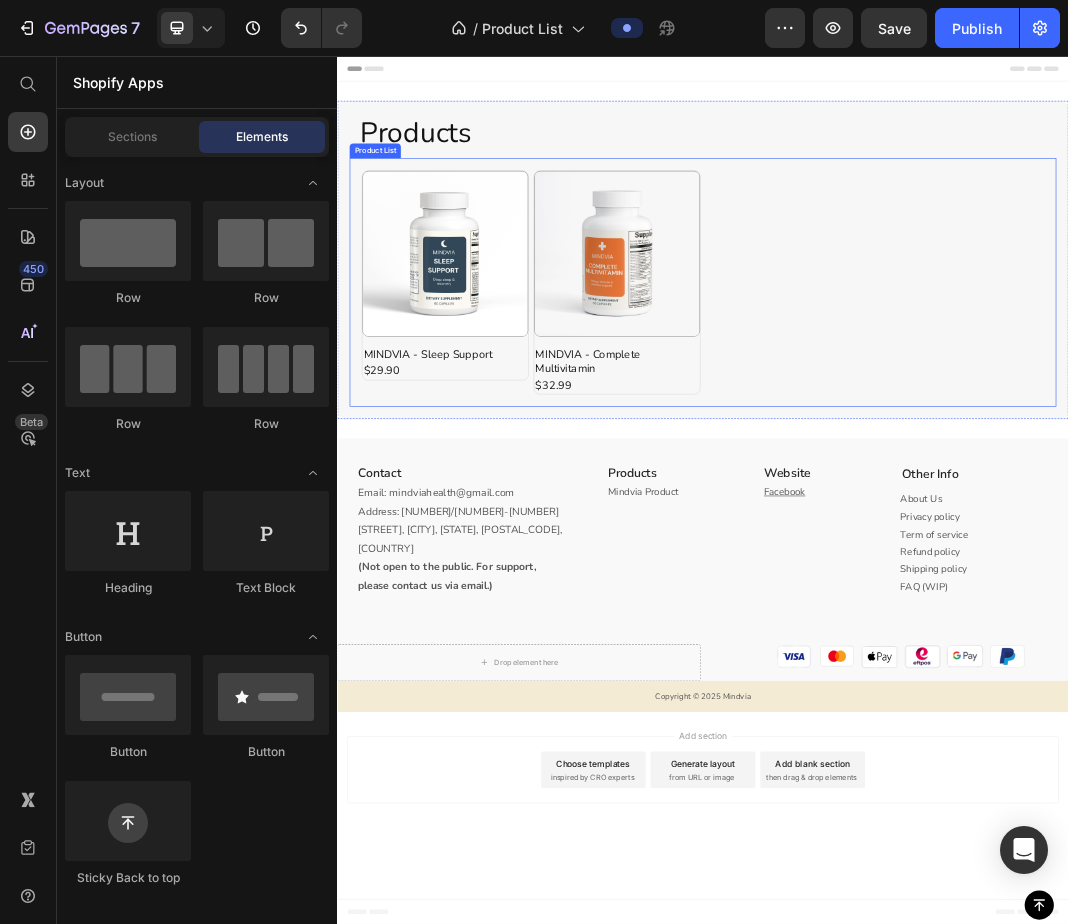 click on "Product Images MINDVIA - Sleep Support Product Title $29.90 Product Price Row Row Product Images MINDVIA - Complete Multivitamin Product Title $32.99 Product Price Row Row" at bounding box center [937, 427] 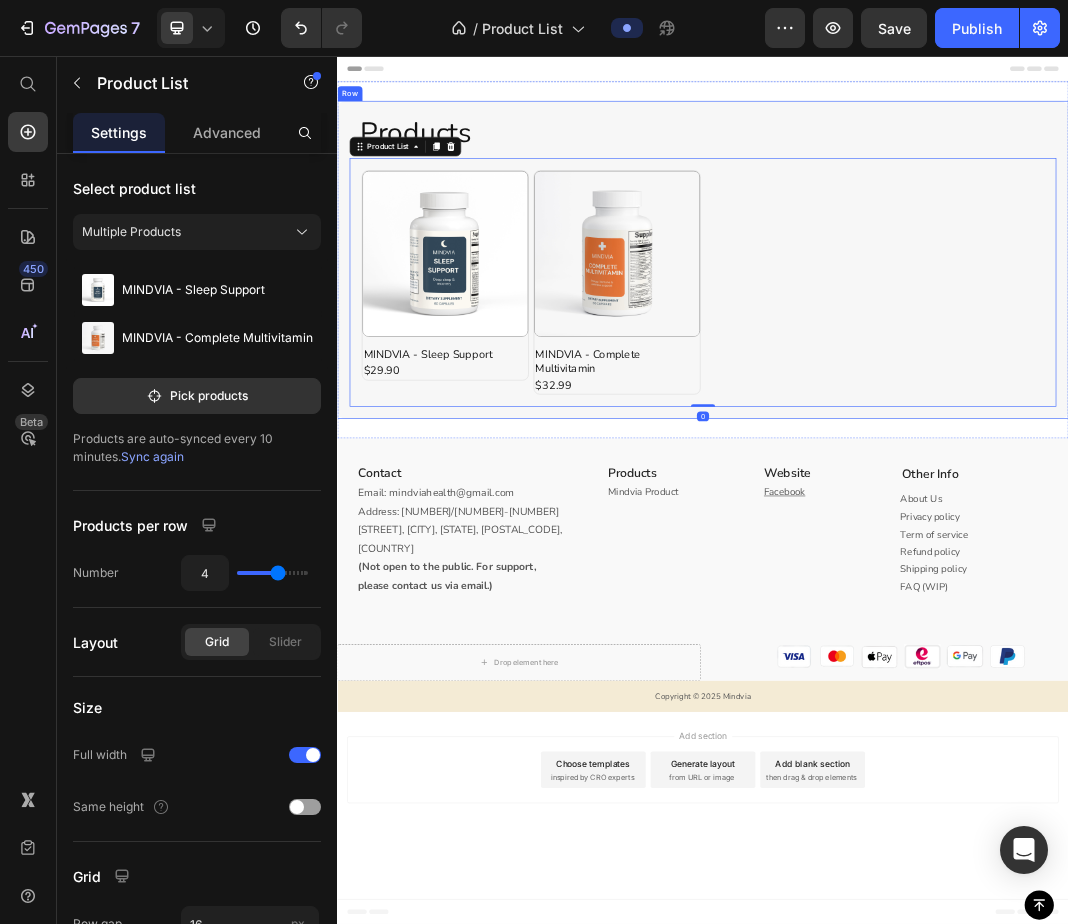 click on "Products Heading Product Images MINDVIA - Sleep Support Product Title $29.90 Product Price Row Row Product Images MINDVIA - Complete Multivitamin Product Title $32.99 Product Price Row Row Product List   0 Row" at bounding box center [937, 390] 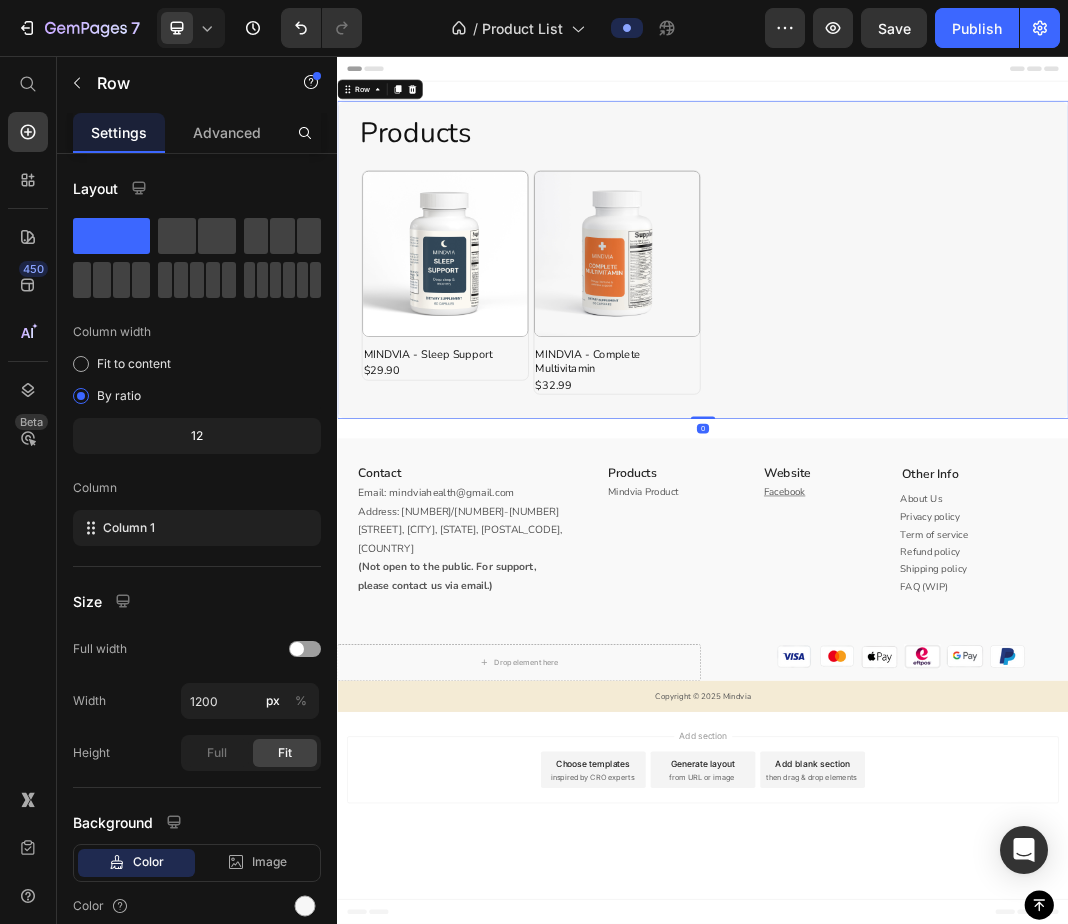 click on "Products Heading Product Images MINDVIA - Sleep Support Product Title $29.90 Product Price Row Row Product Images MINDVIA - Complete Multivitamin Product Title $32.99 Product Price Row Row Product List Row   0" at bounding box center [937, 390] 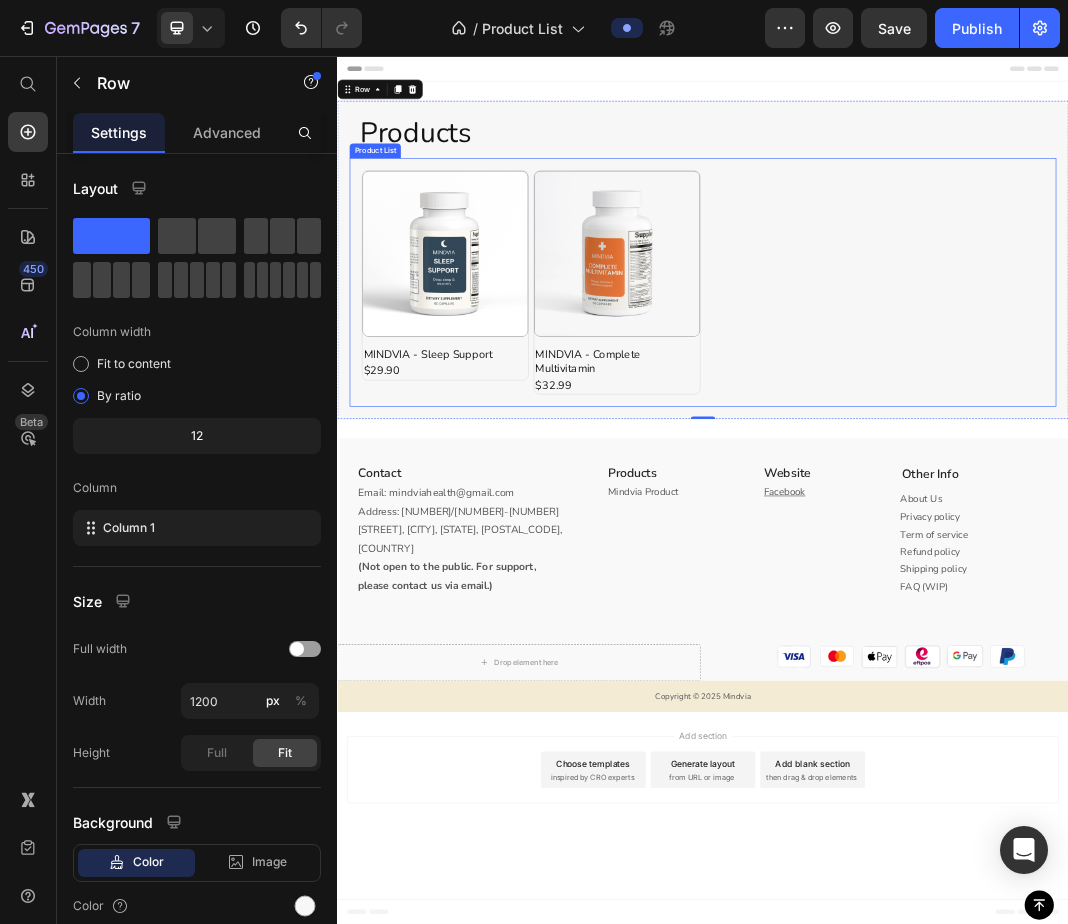 click on "Product Images MINDVIA - Sleep Support Product Title $29.90 Product Price Row Row Product Images MINDVIA - Complete Multivitamin Product Title $32.99 Product Price Row Row" at bounding box center (937, 427) 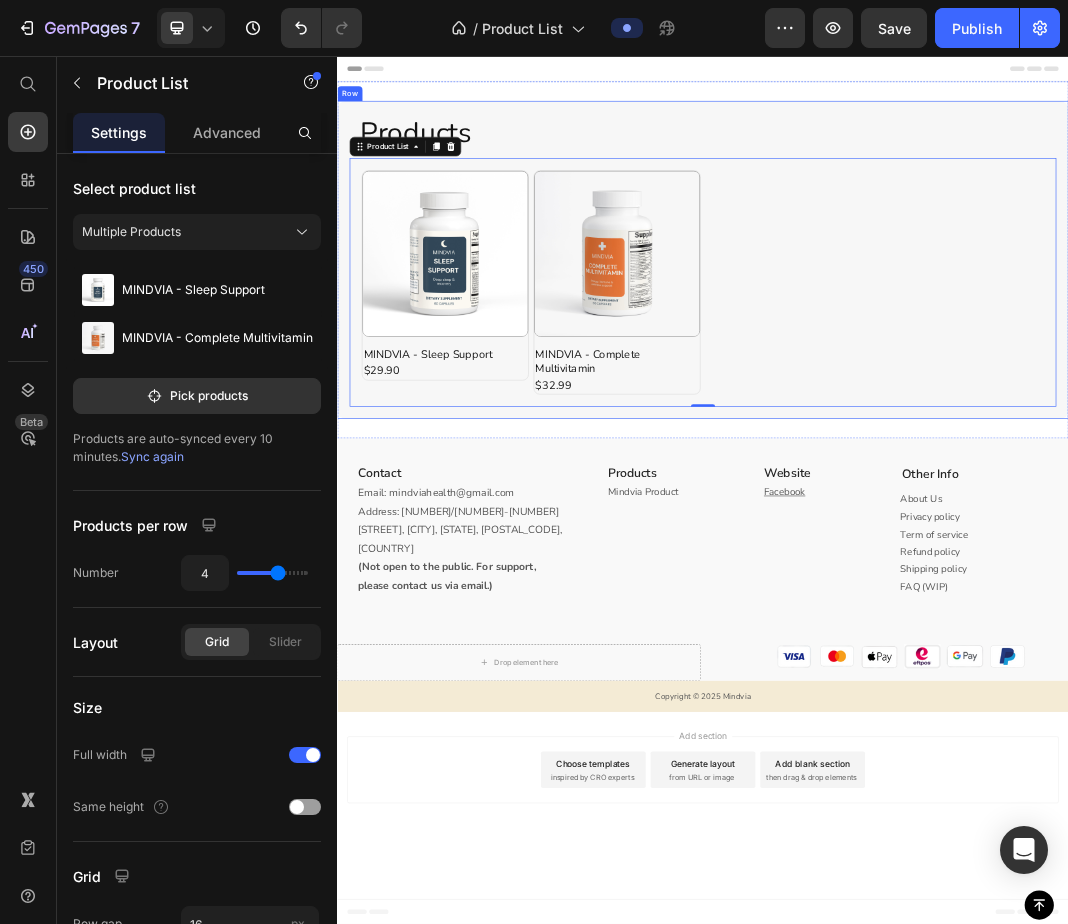 click on "Products Heading Product Images MINDVIA - Sleep Support Product Title $29.90 Product Price Row Row Product Images MINDVIA - Complete Multivitamin Product Title $32.99 Product Price Row Row Product List   0 Row" at bounding box center [937, 390] 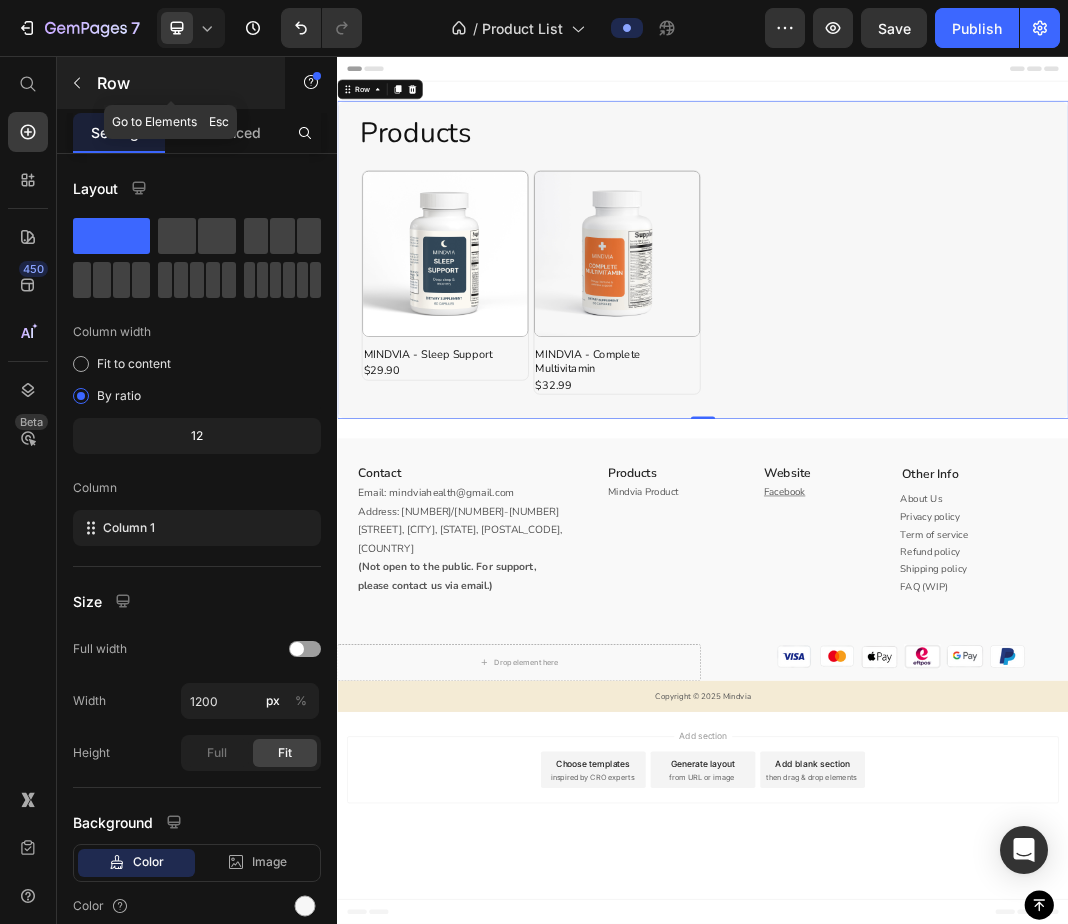 click 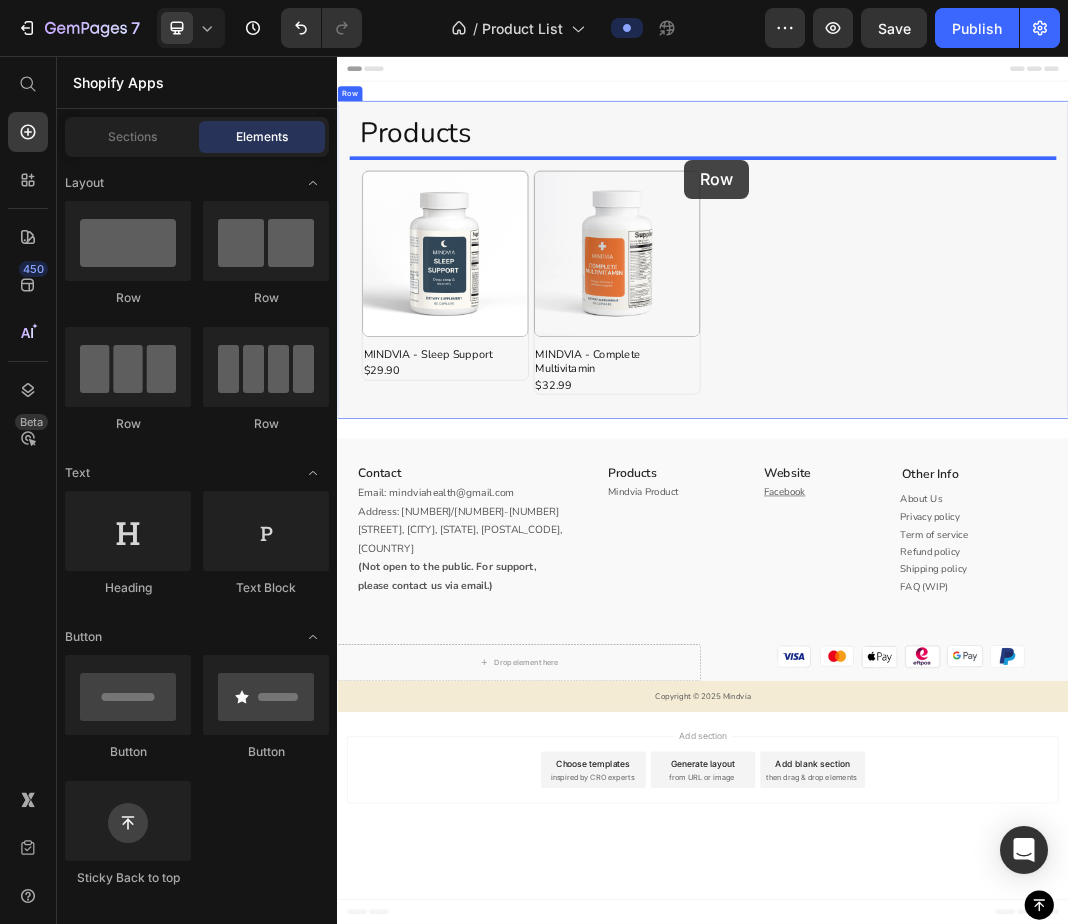 drag, startPoint x: 465, startPoint y: 302, endPoint x: 906, endPoint y: 226, distance: 447.50082 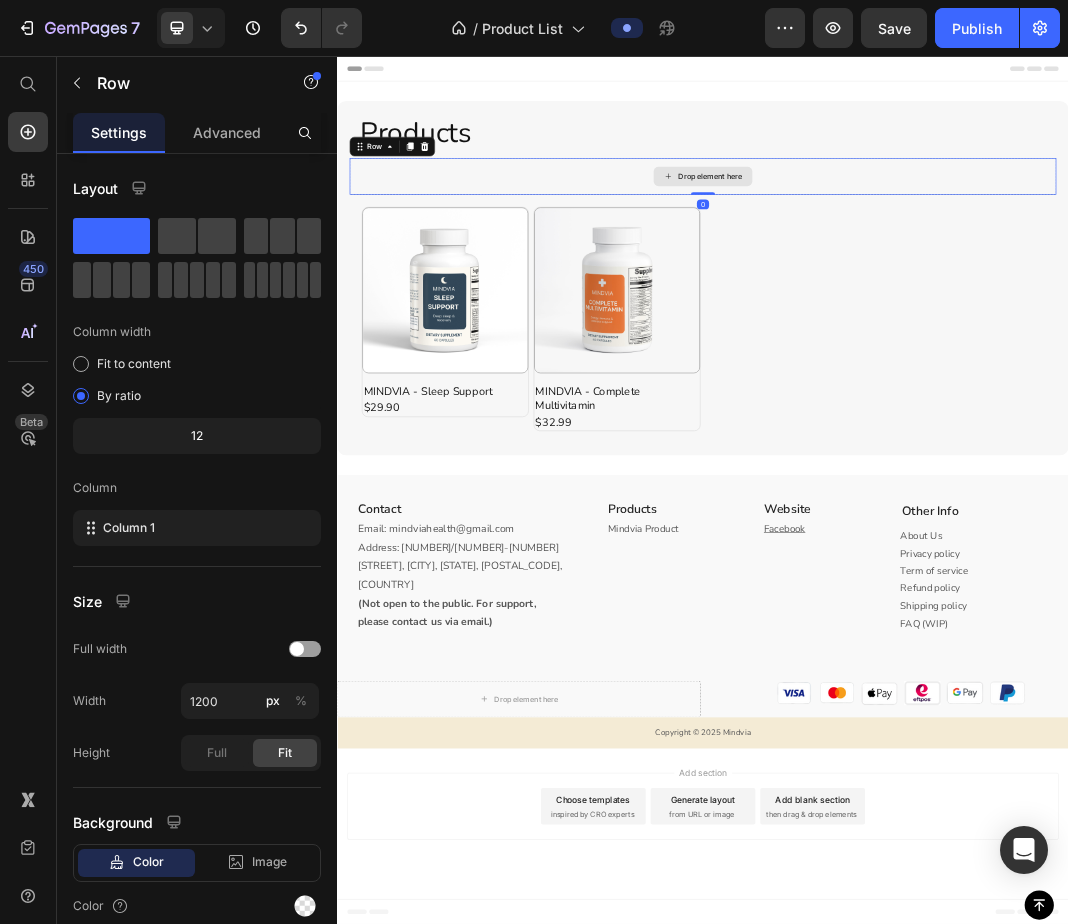click on "Drop element here" at bounding box center (937, 253) 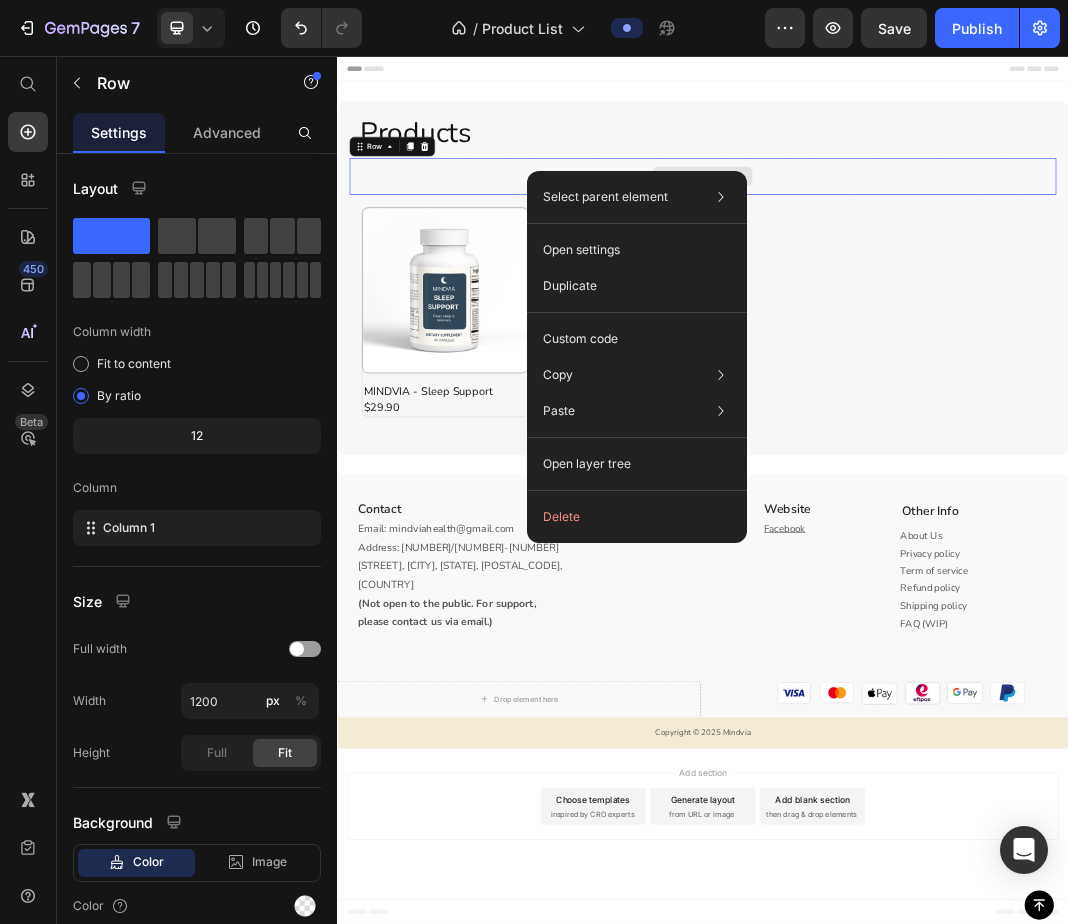 click on "Drop element here" at bounding box center (937, 253) 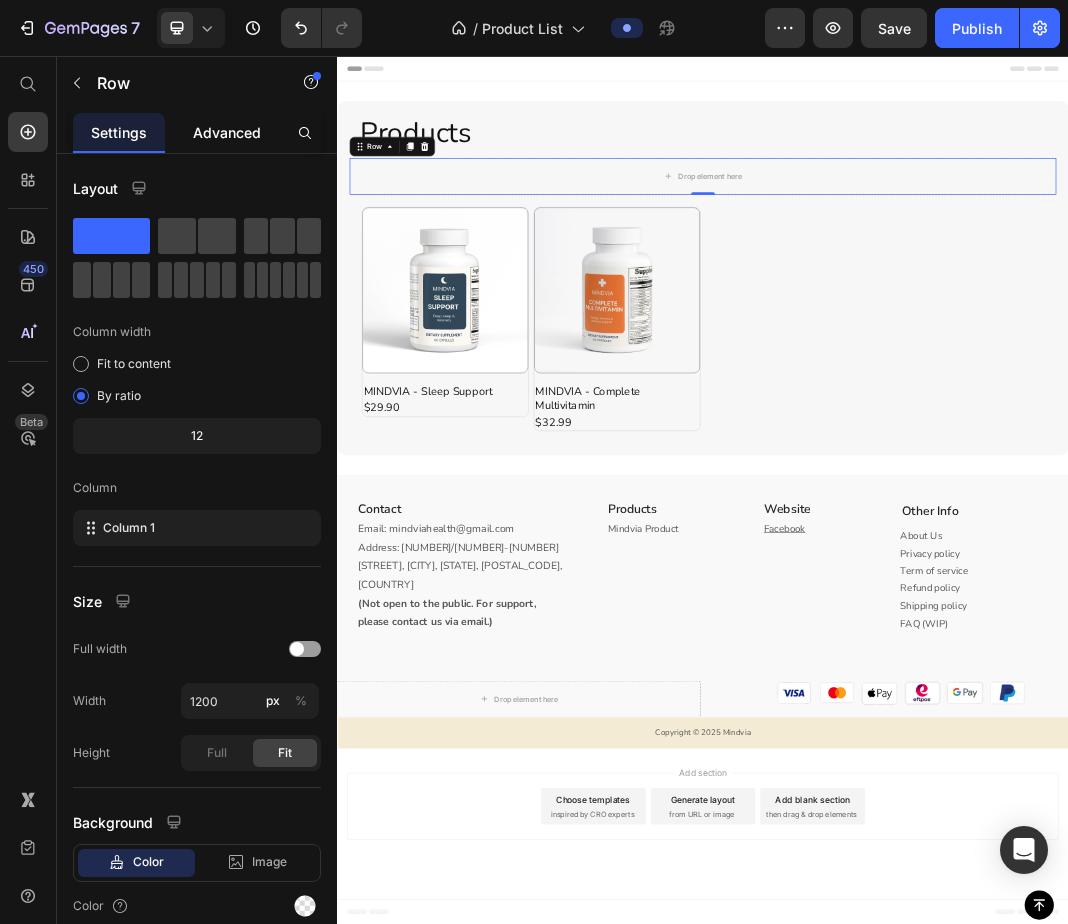 click on "Advanced" 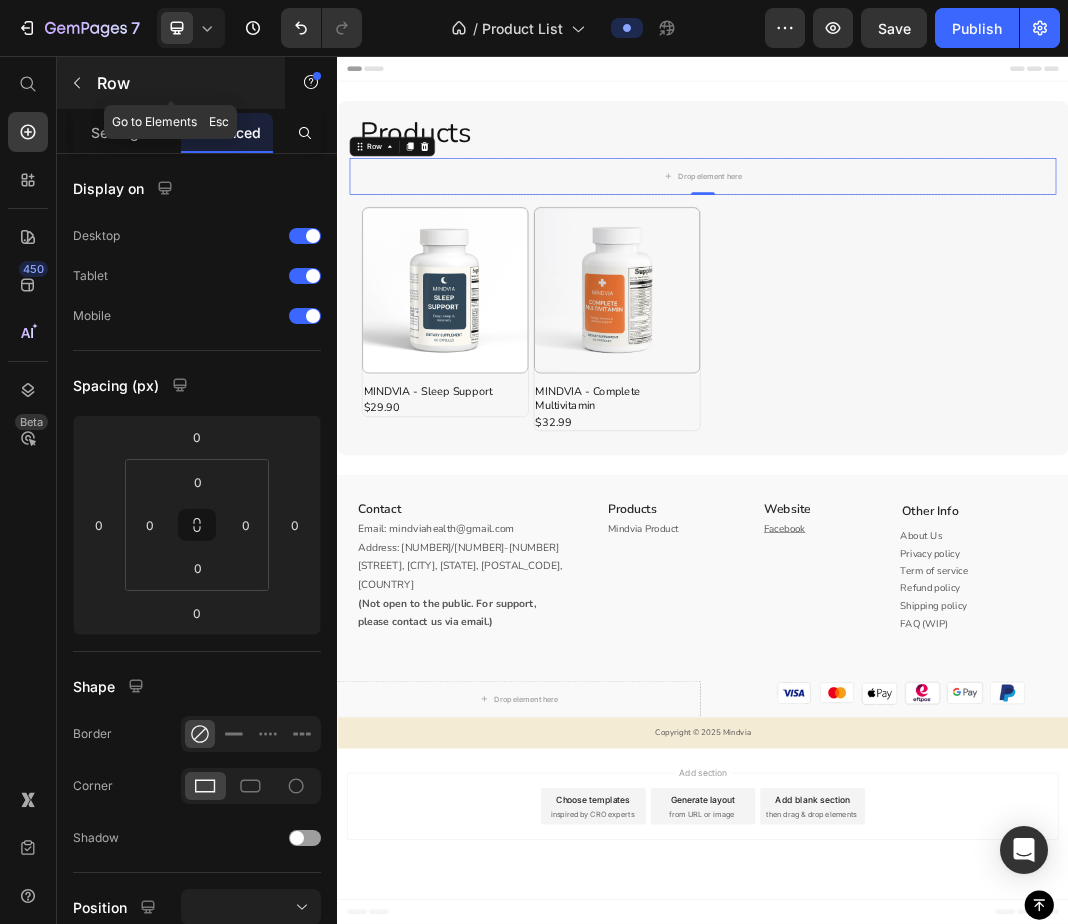 click at bounding box center [77, 83] 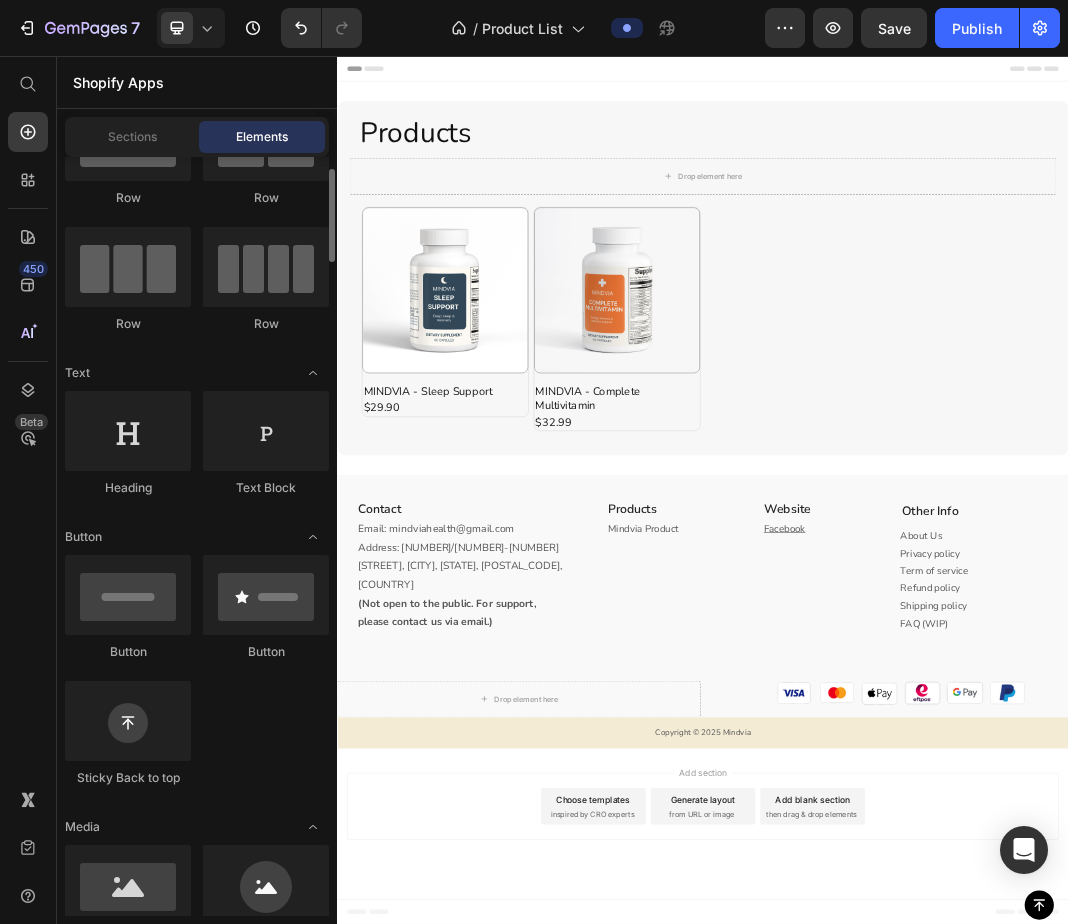 scroll, scrollTop: 0, scrollLeft: 0, axis: both 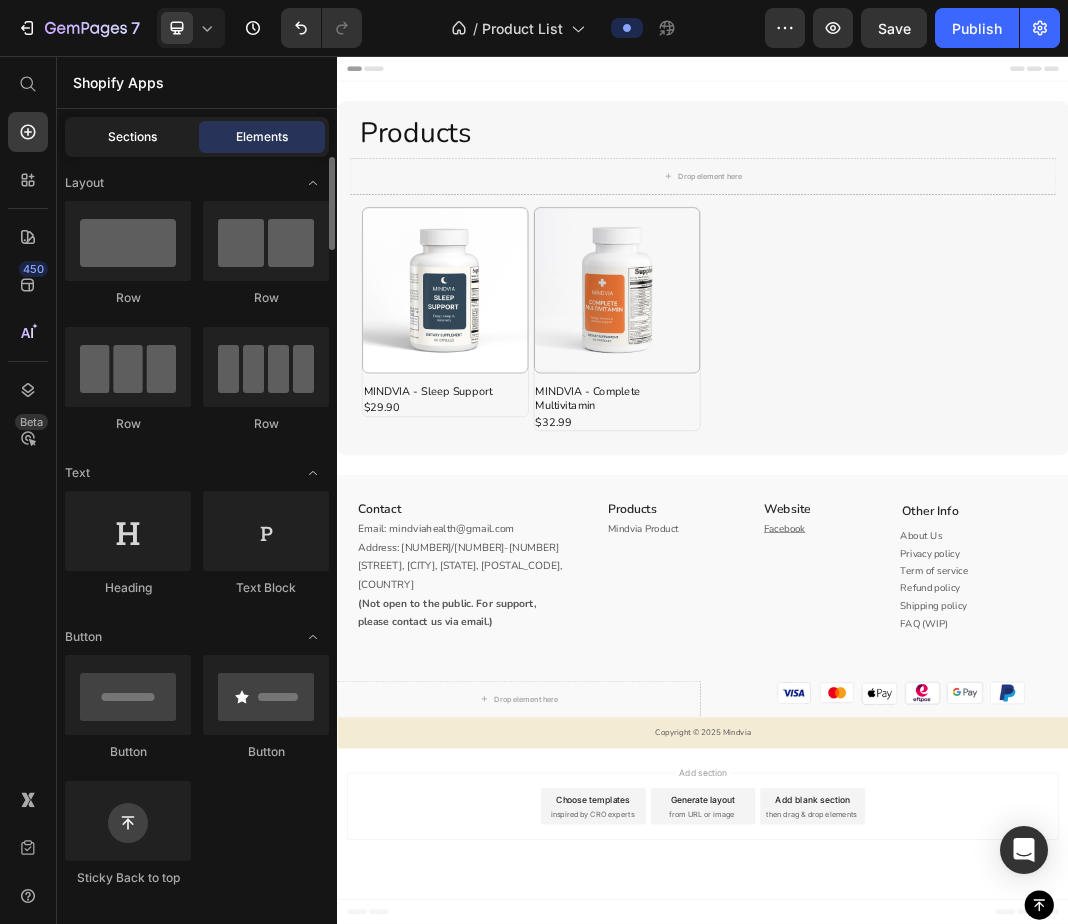 click on "Sections" at bounding box center [132, 137] 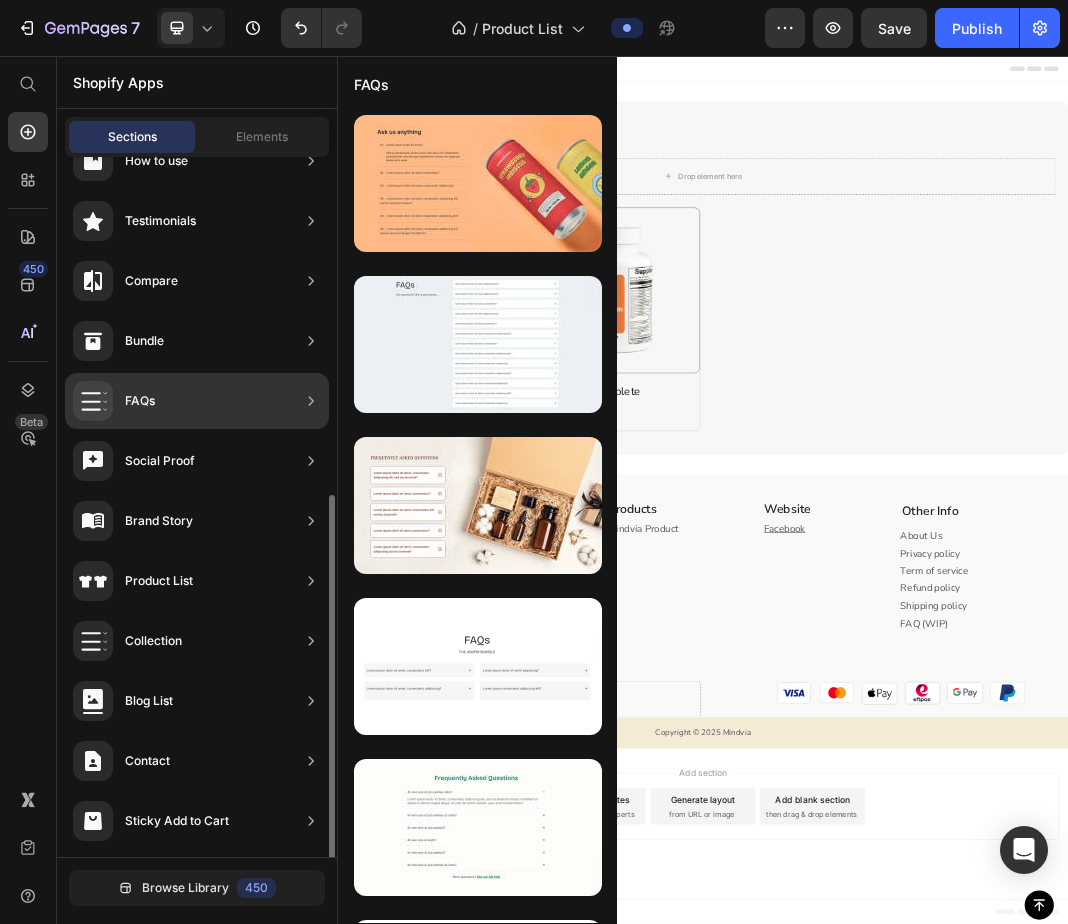 scroll, scrollTop: 460, scrollLeft: 0, axis: vertical 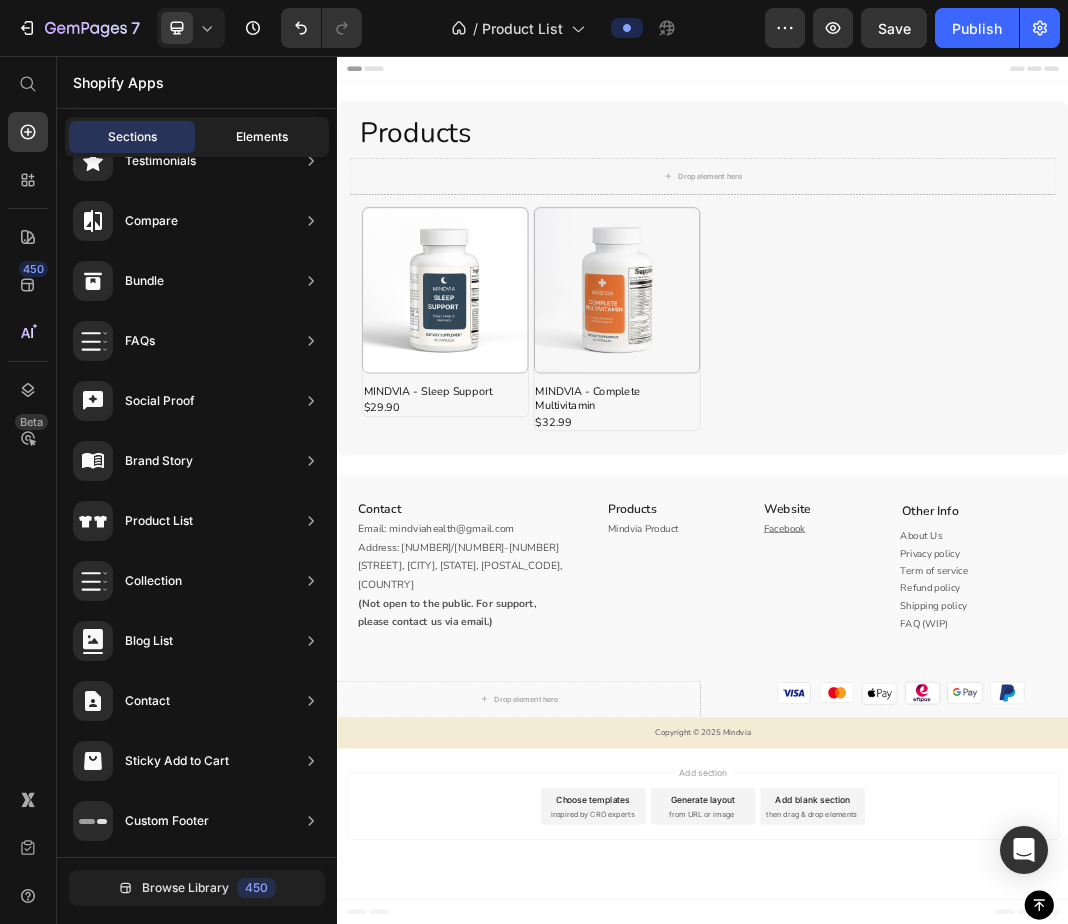 click on "Elements" at bounding box center [262, 137] 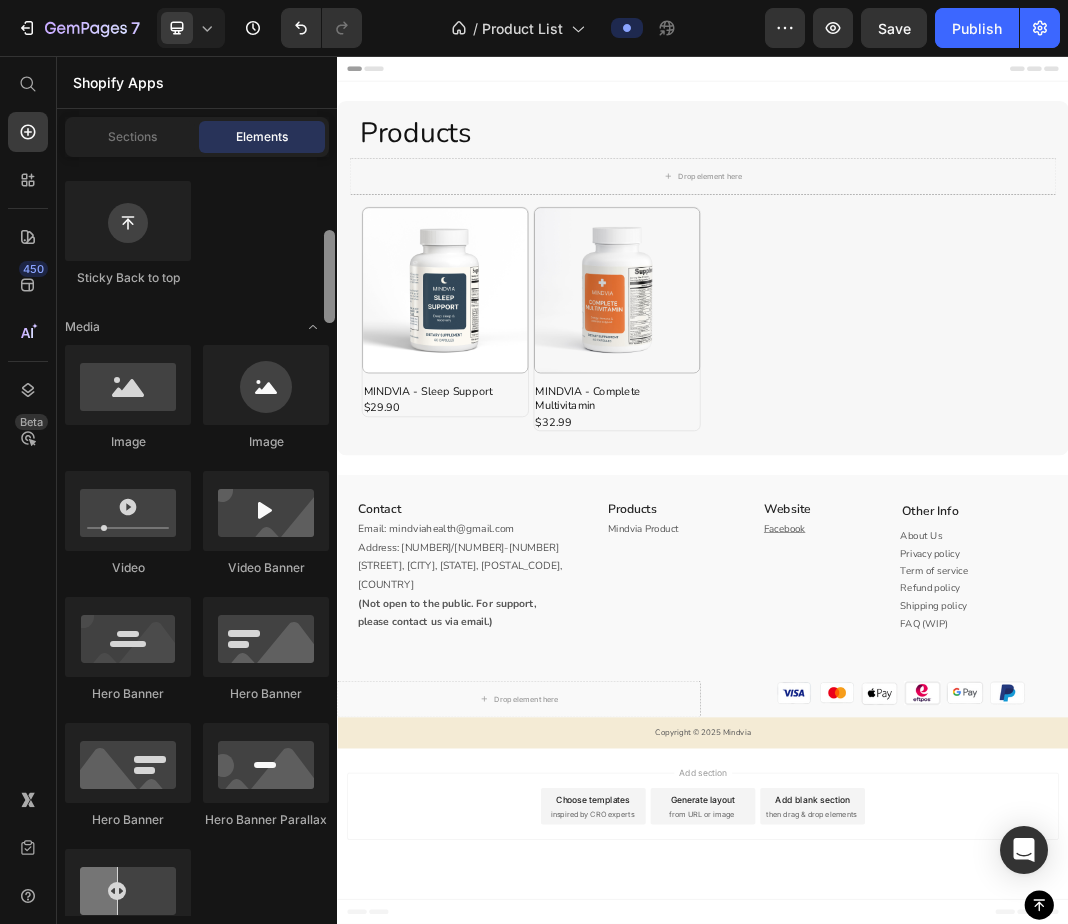 scroll, scrollTop: 0, scrollLeft: 0, axis: both 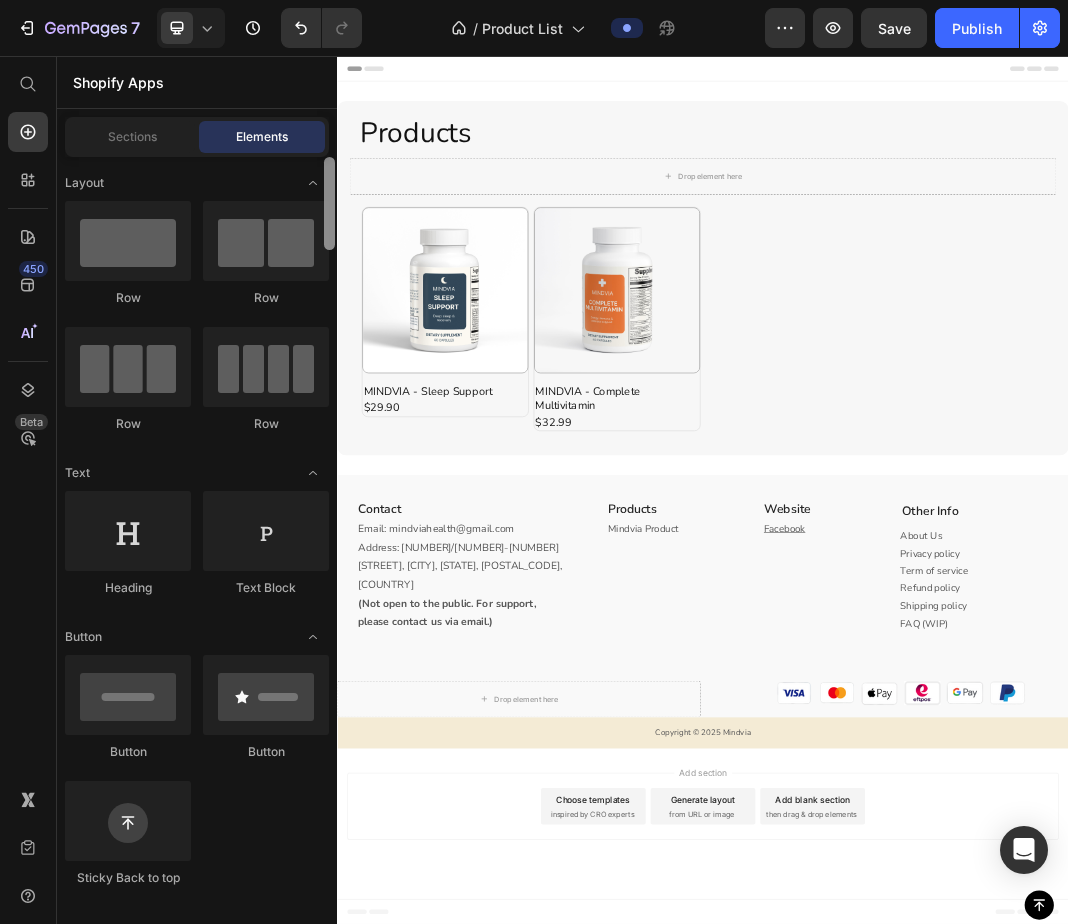 drag, startPoint x: 328, startPoint y: 292, endPoint x: 307, endPoint y: 120, distance: 173.27724 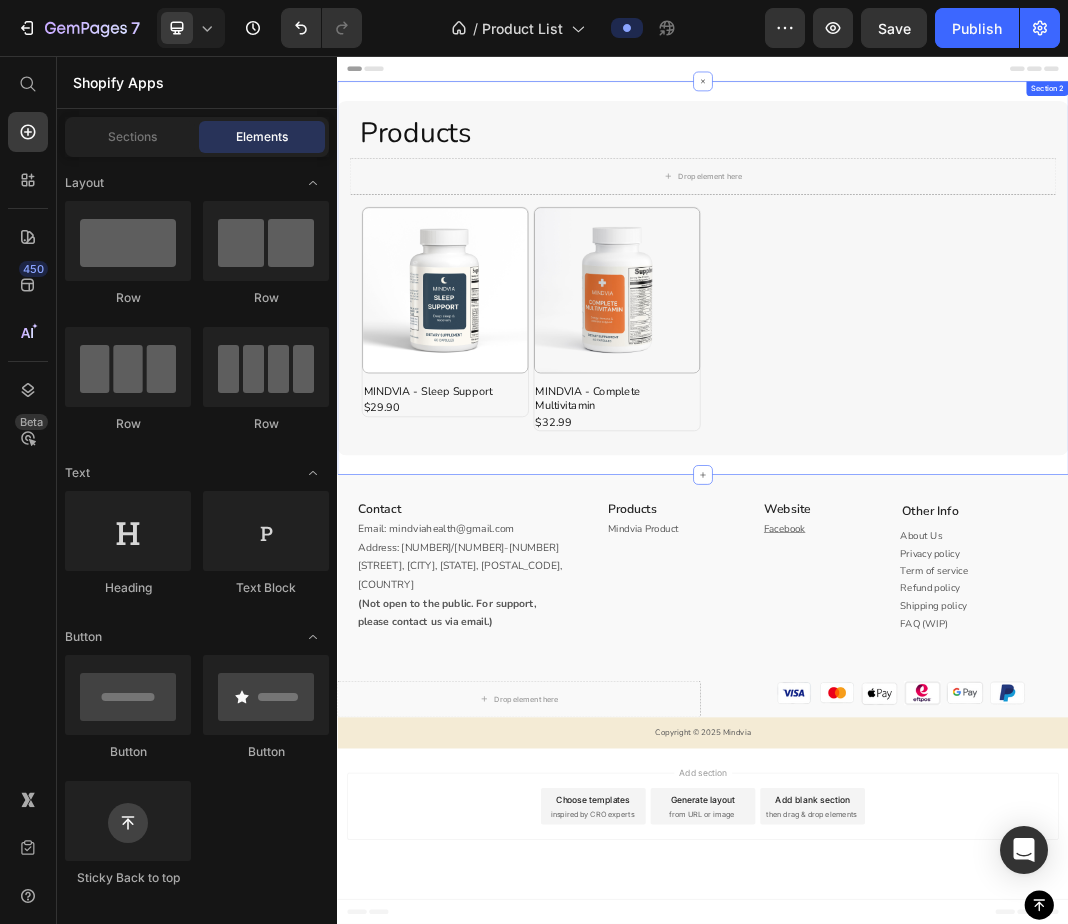 click on "Products Heading
Drop element here Row Product Images MINDVIA - Sleep Support Product Title $29.90 Product Price Row Row Product Images MINDVIA - Complete Multivitamin Product Title $32.99 Product Price Row Row Product List Row Section 2" at bounding box center [937, 420] 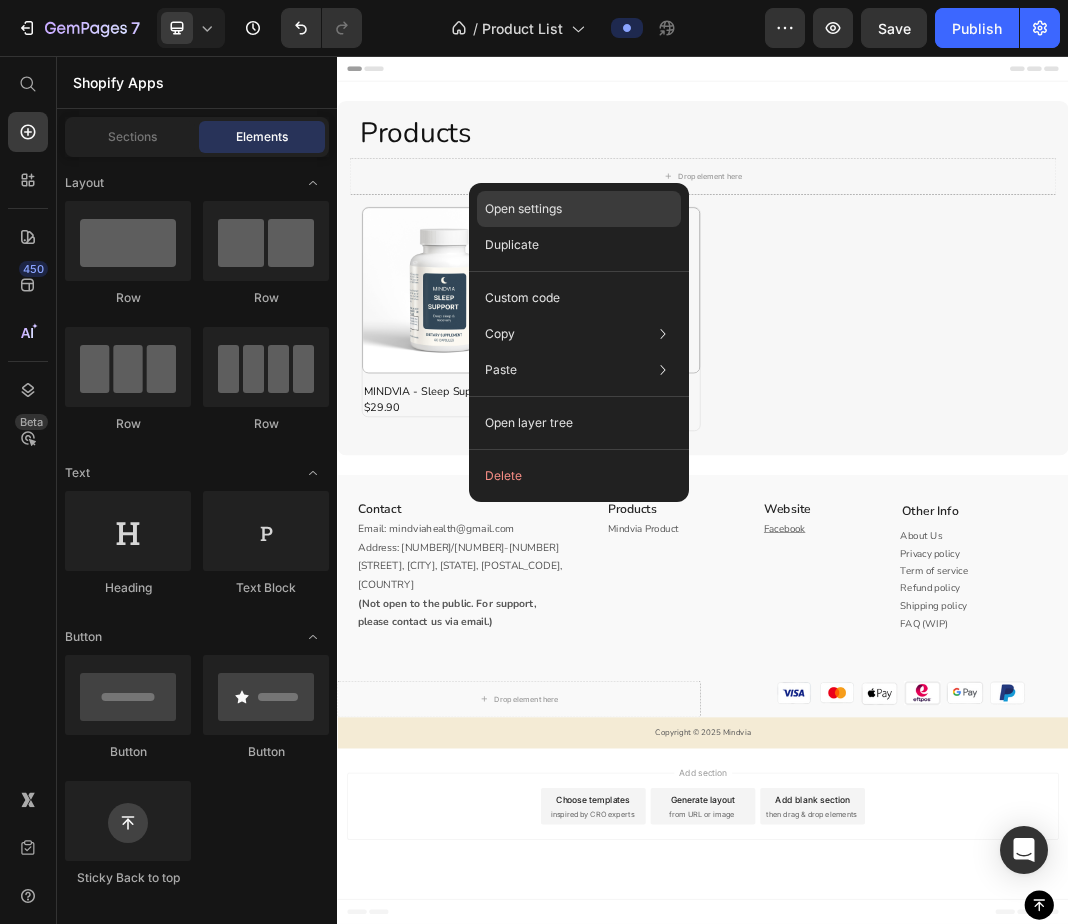 click on "Open settings" 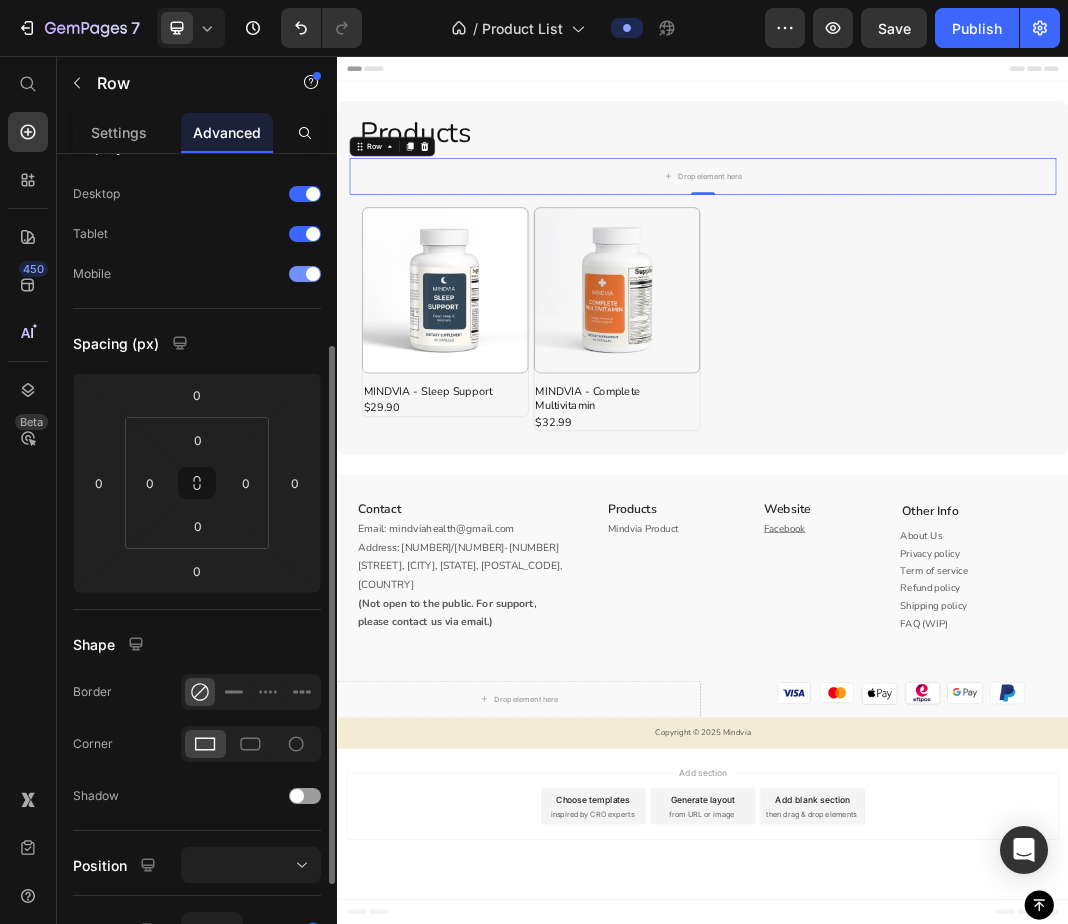 scroll, scrollTop: 0, scrollLeft: 0, axis: both 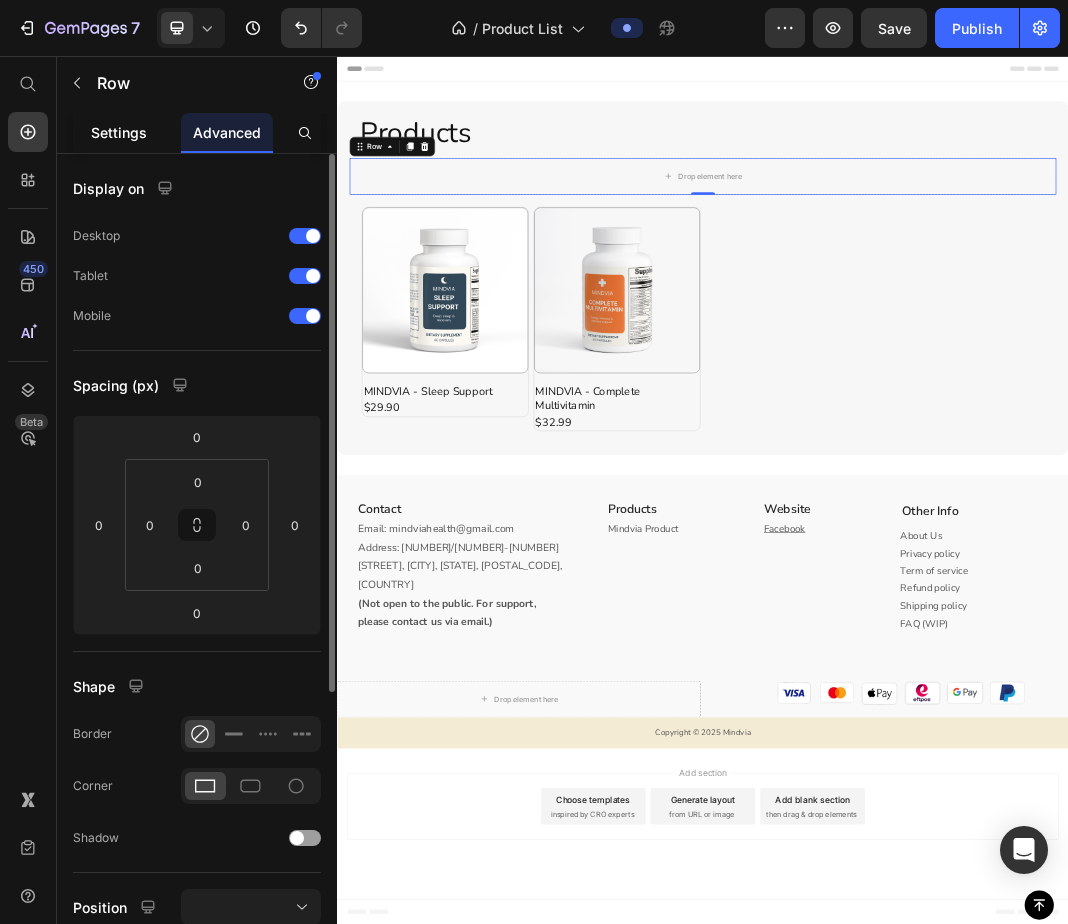 click on "Settings" 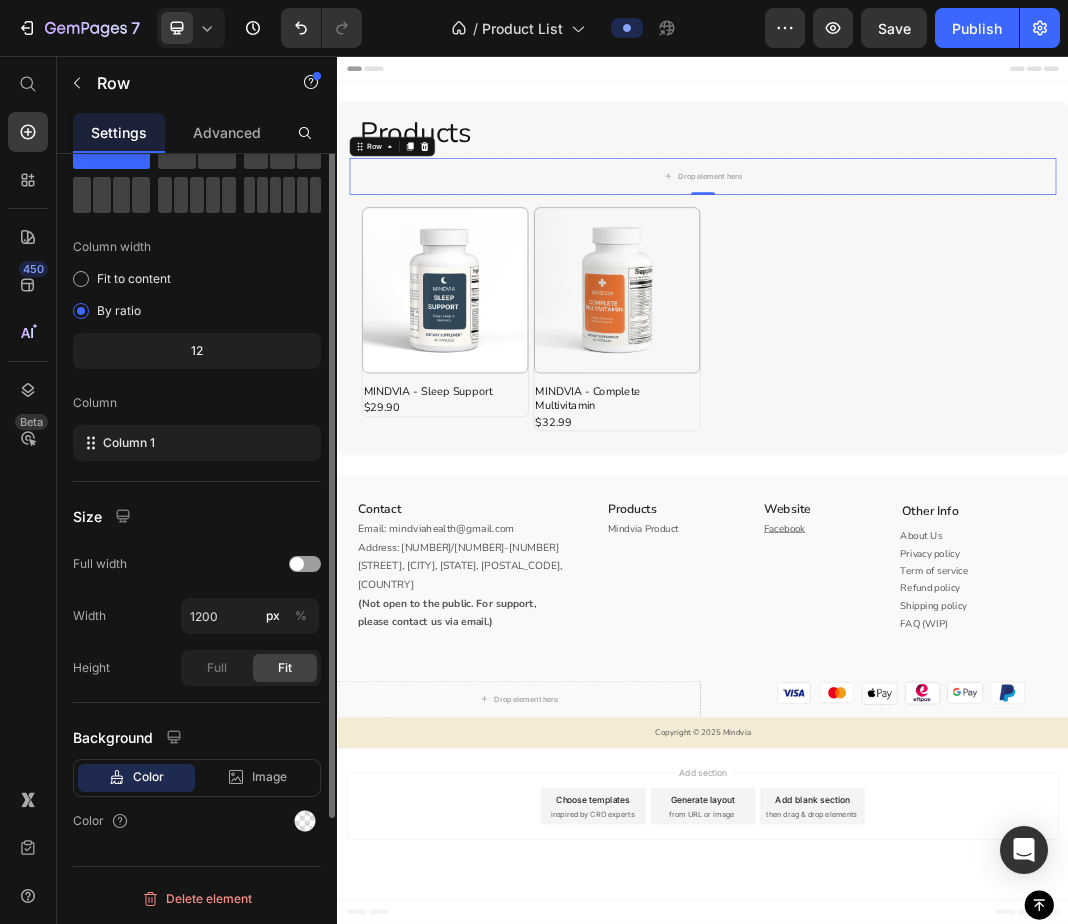 scroll, scrollTop: 0, scrollLeft: 0, axis: both 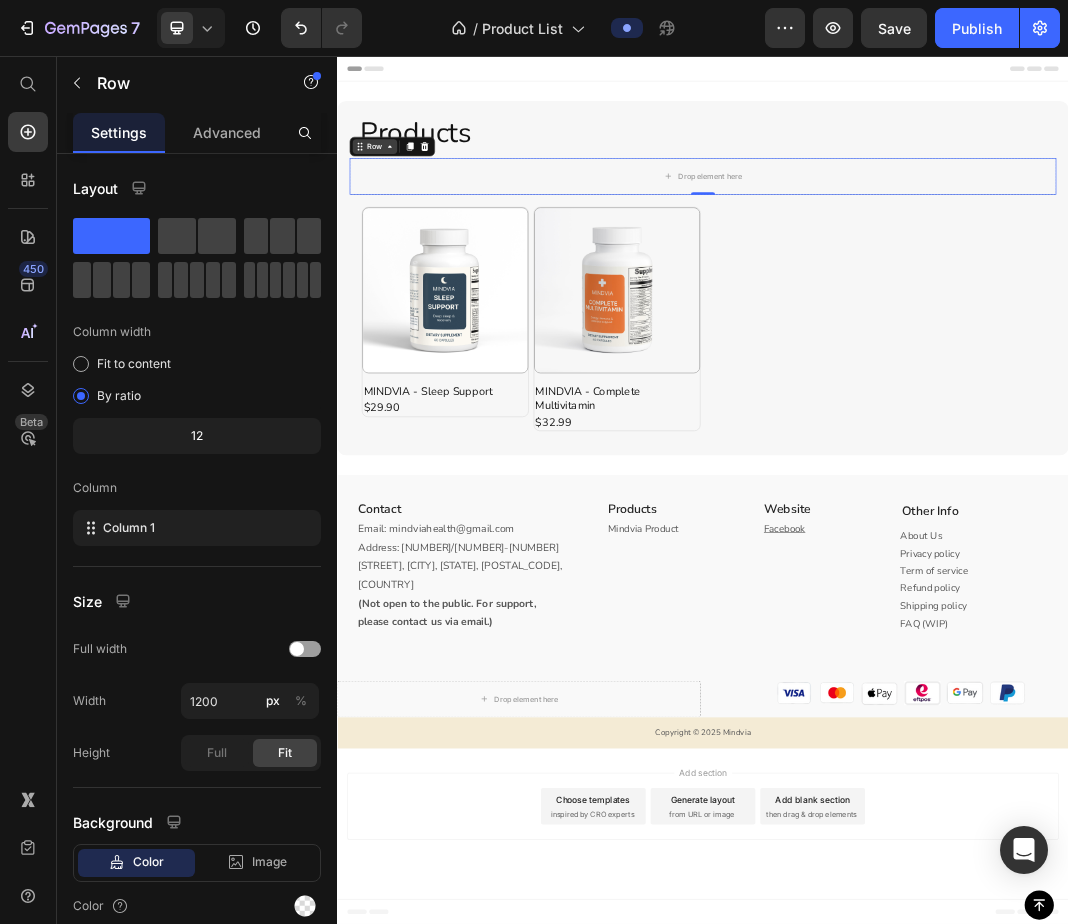 click on "Row" at bounding box center [398, 204] 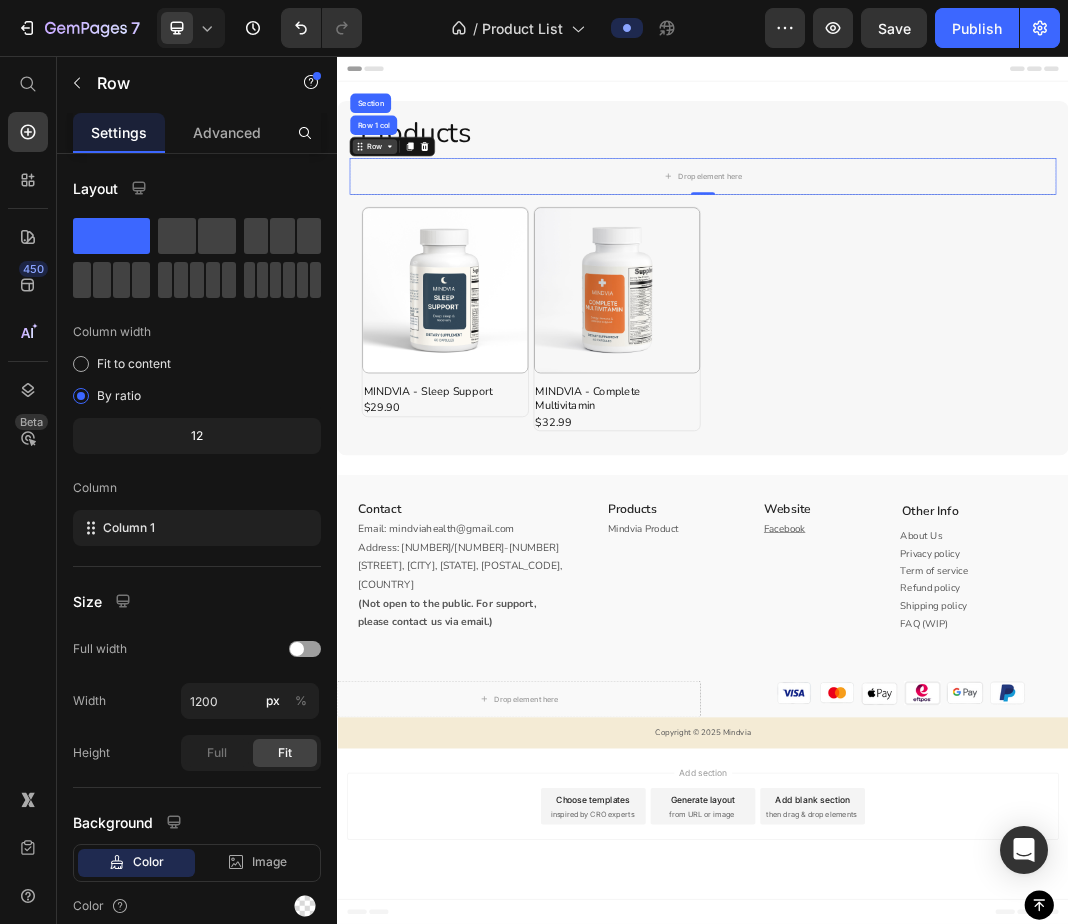 click on "Row" at bounding box center [398, 204] 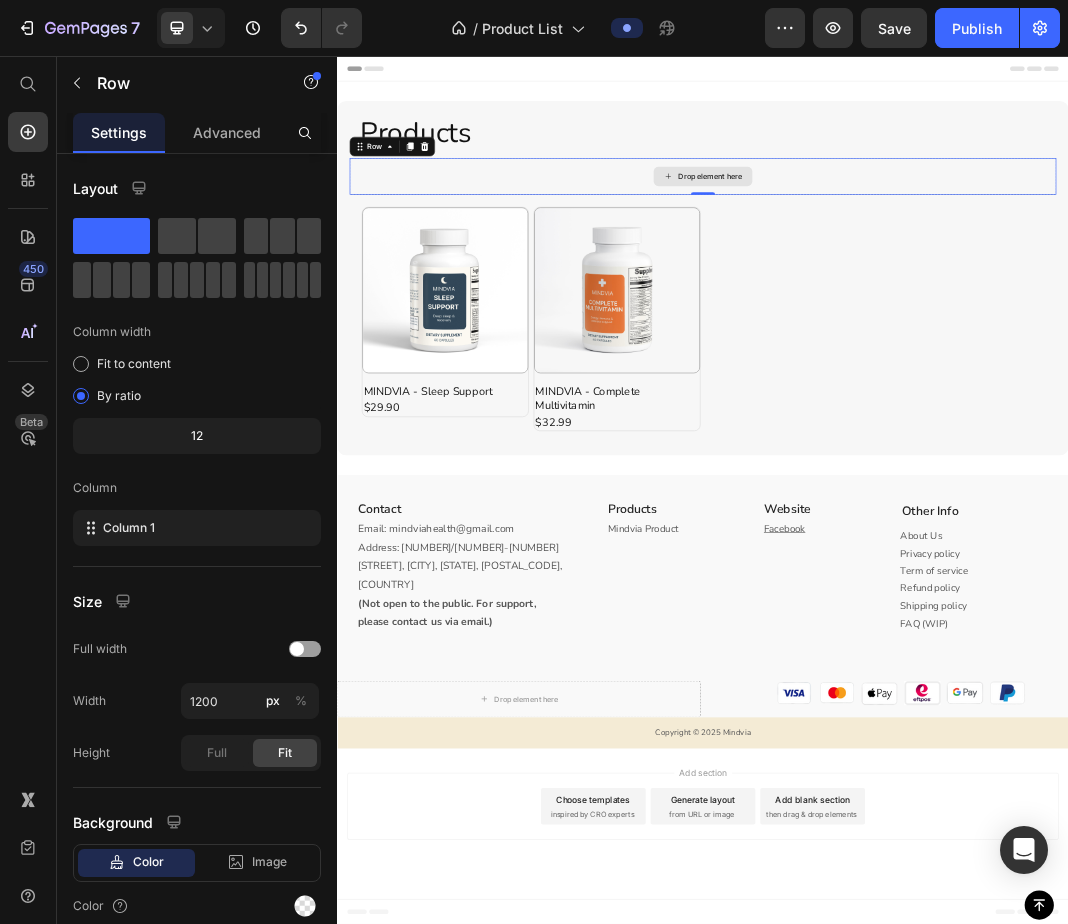 click on "Drop element here" at bounding box center [937, 253] 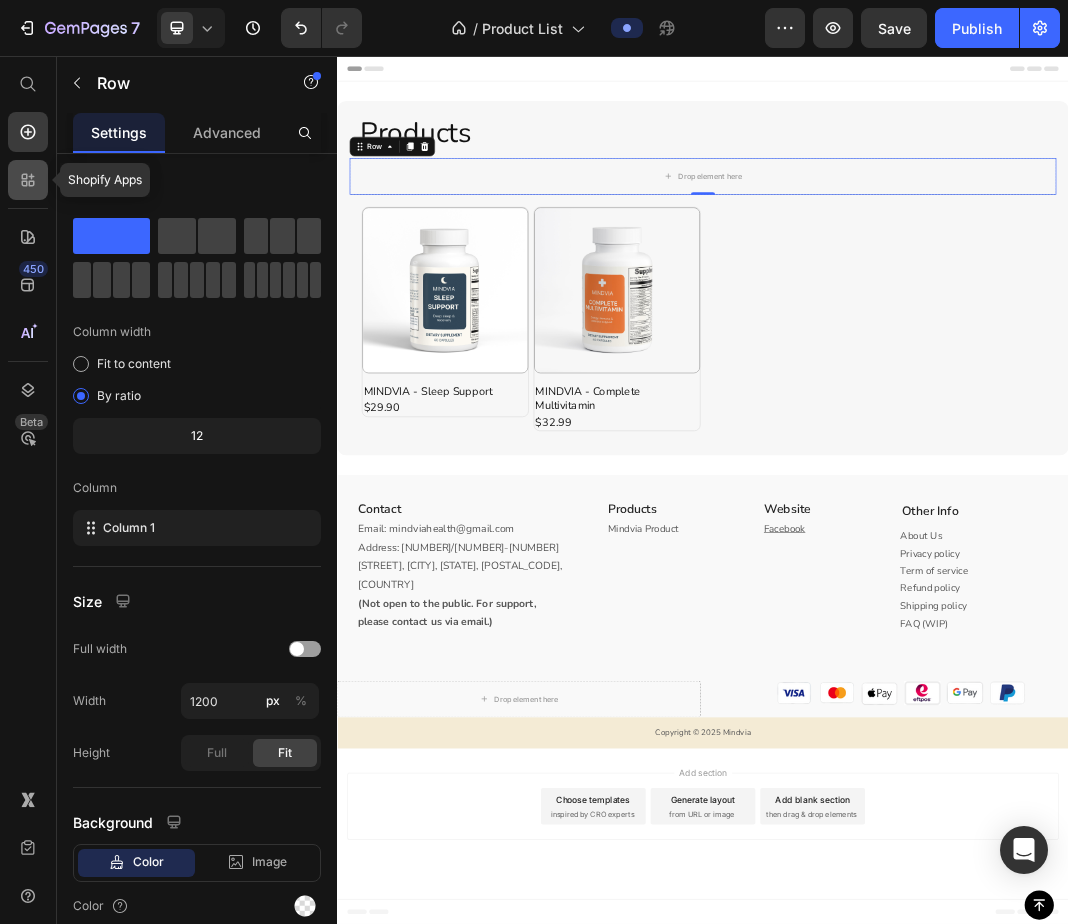 click 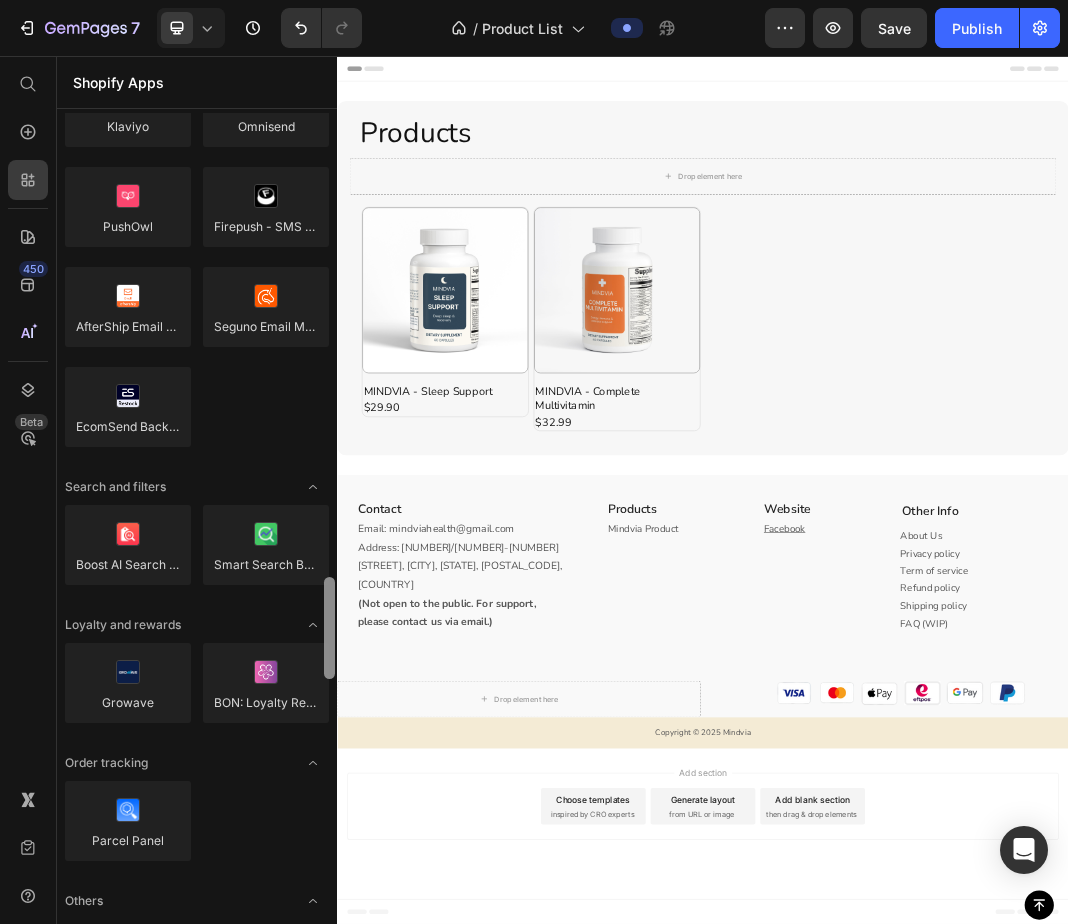 scroll, scrollTop: 3419, scrollLeft: 0, axis: vertical 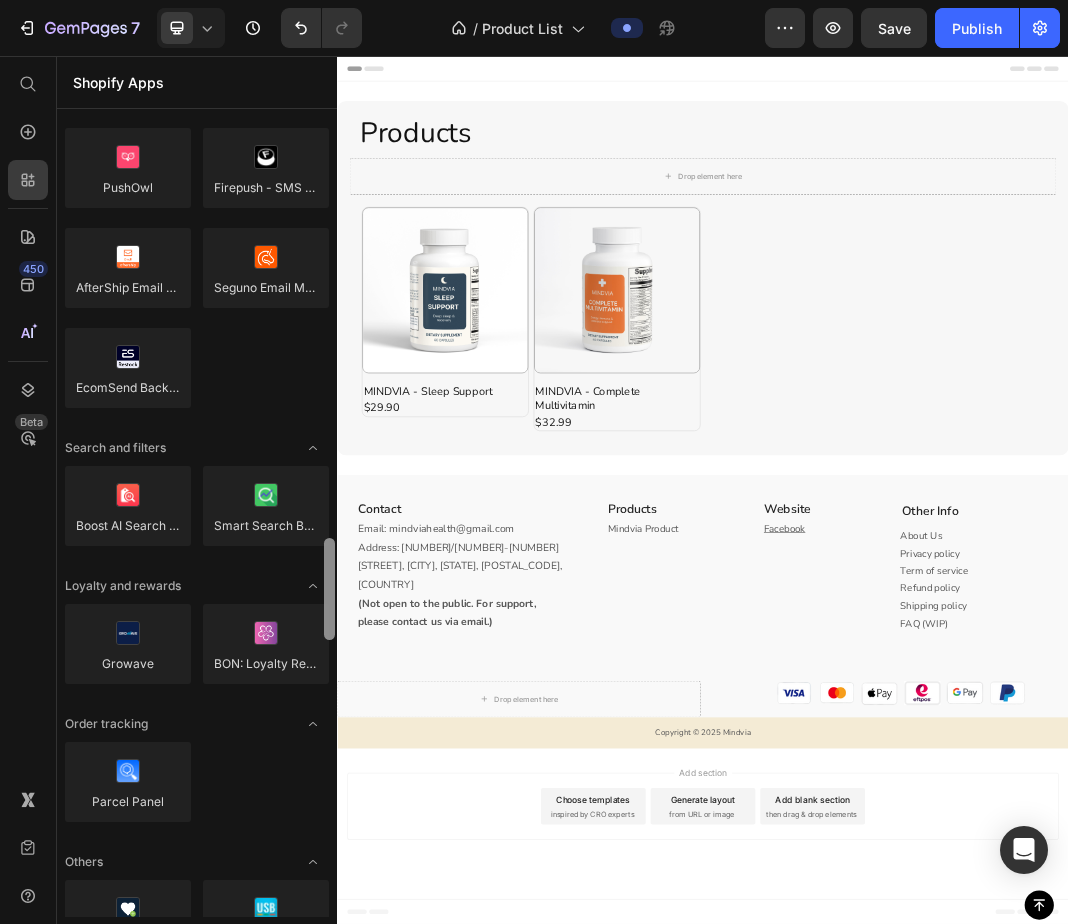 drag, startPoint x: 331, startPoint y: 177, endPoint x: 332, endPoint y: 612, distance: 435.00116 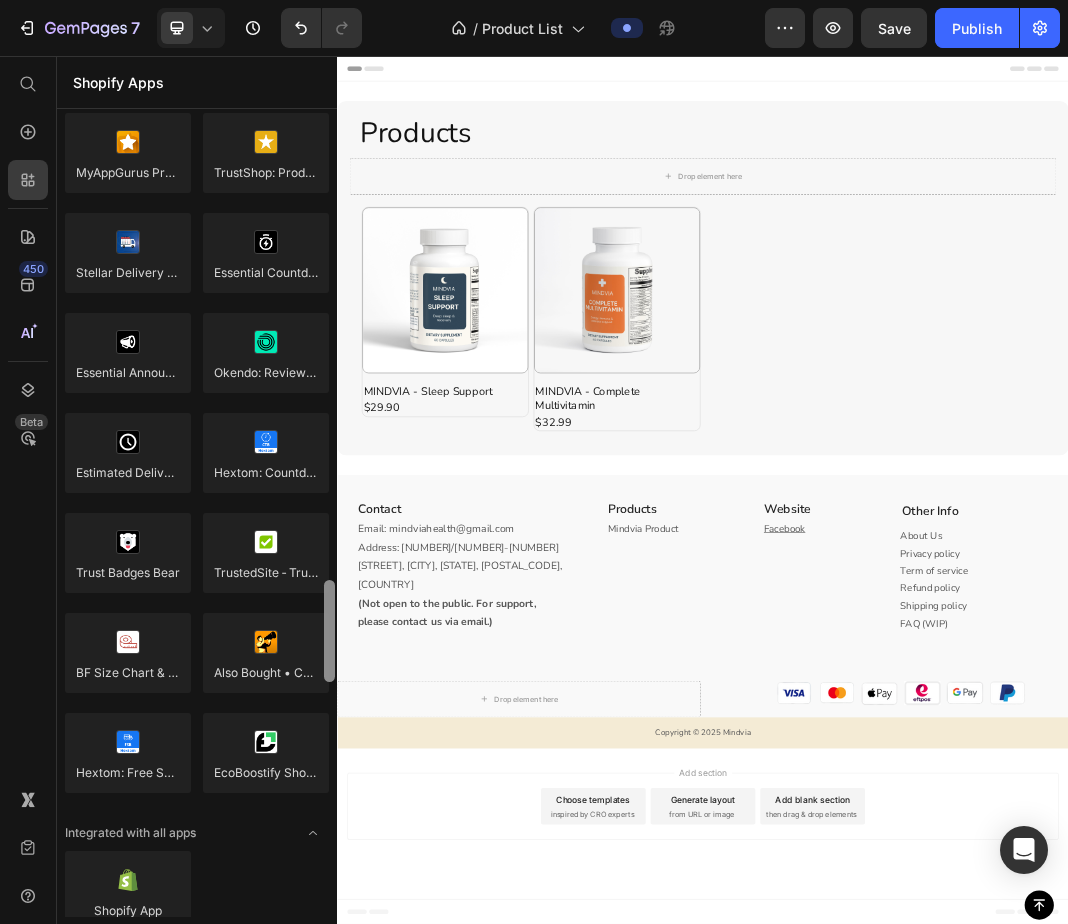 scroll, scrollTop: 5518, scrollLeft: 0, axis: vertical 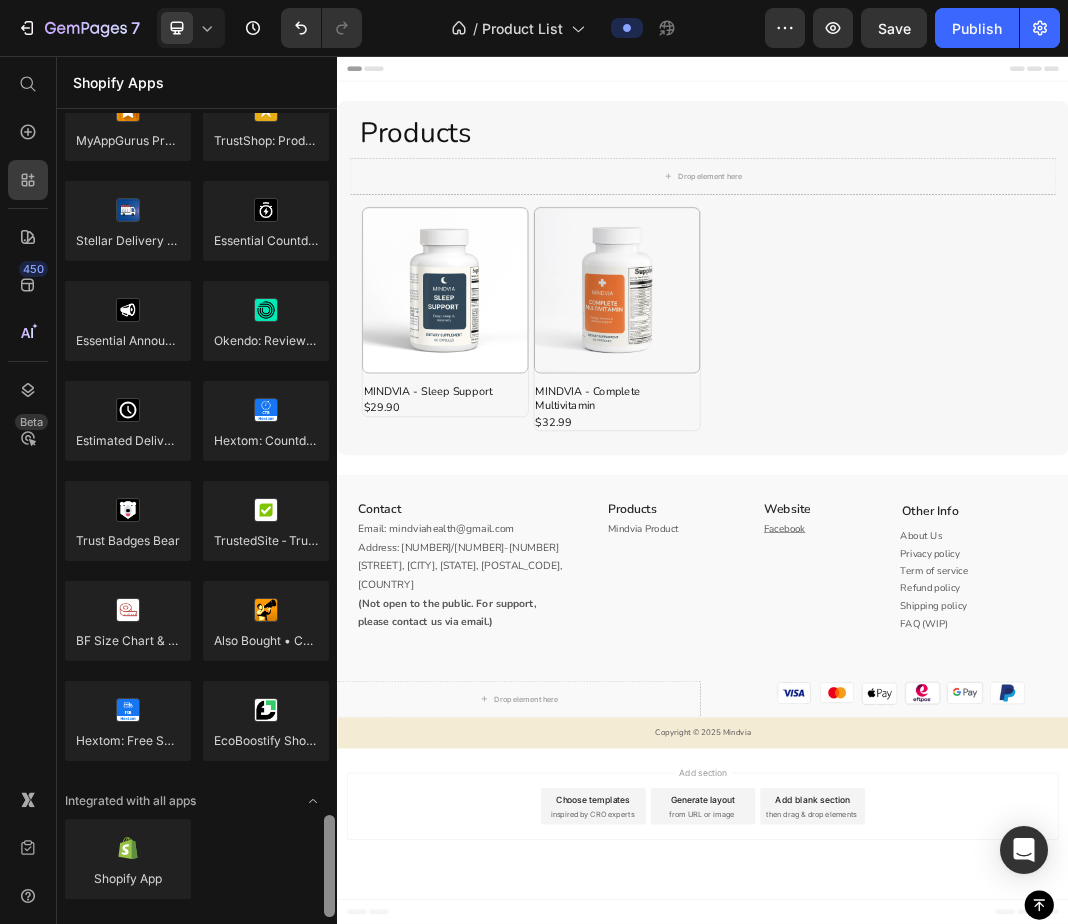 drag, startPoint x: 331, startPoint y: 594, endPoint x: 323, endPoint y: 876, distance: 282.11346 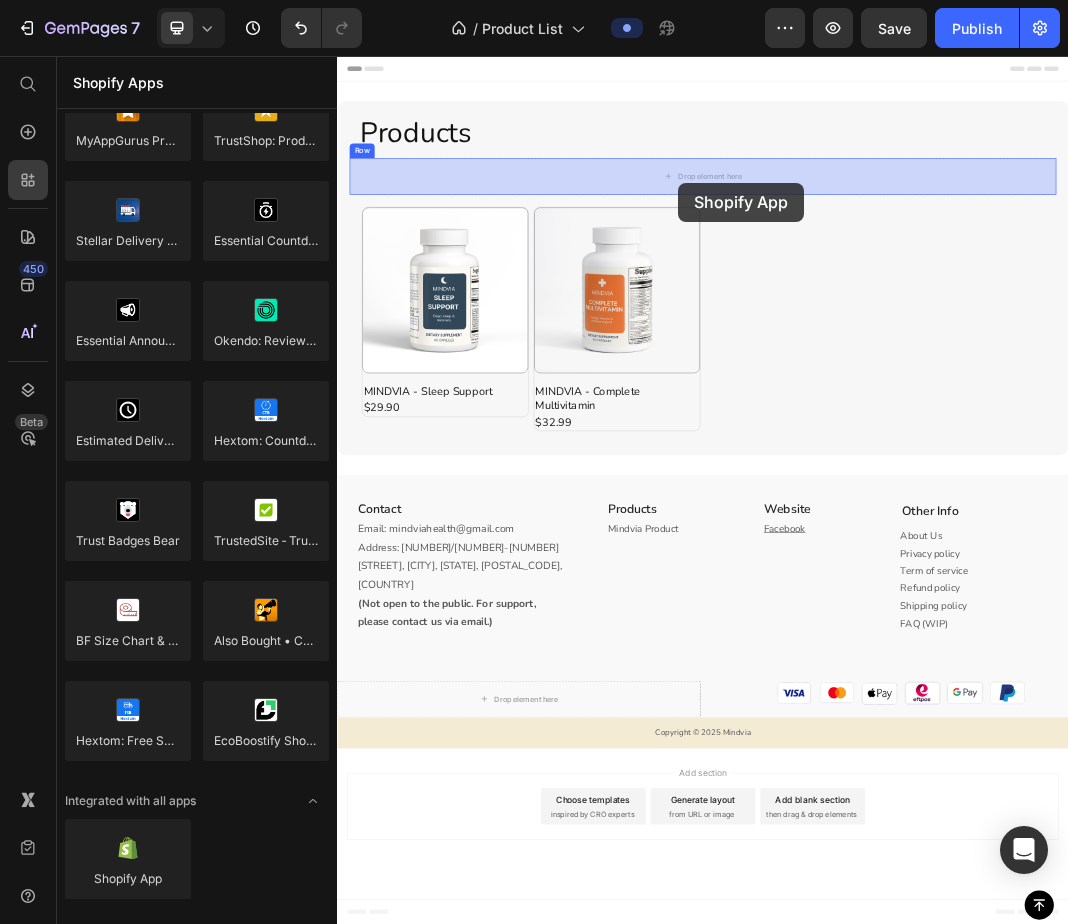 drag, startPoint x: 471, startPoint y: 933, endPoint x: 896, endPoint y: 264, distance: 792.58185 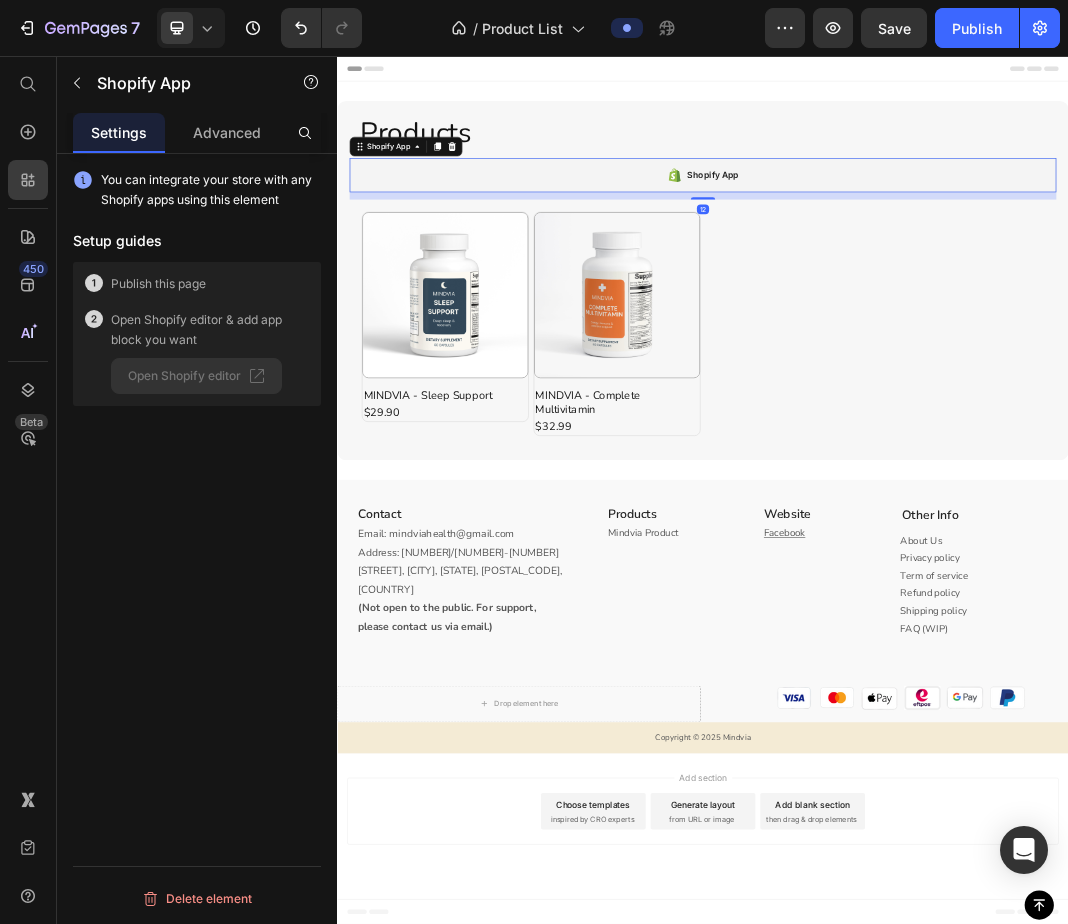 click at bounding box center [937, 289] 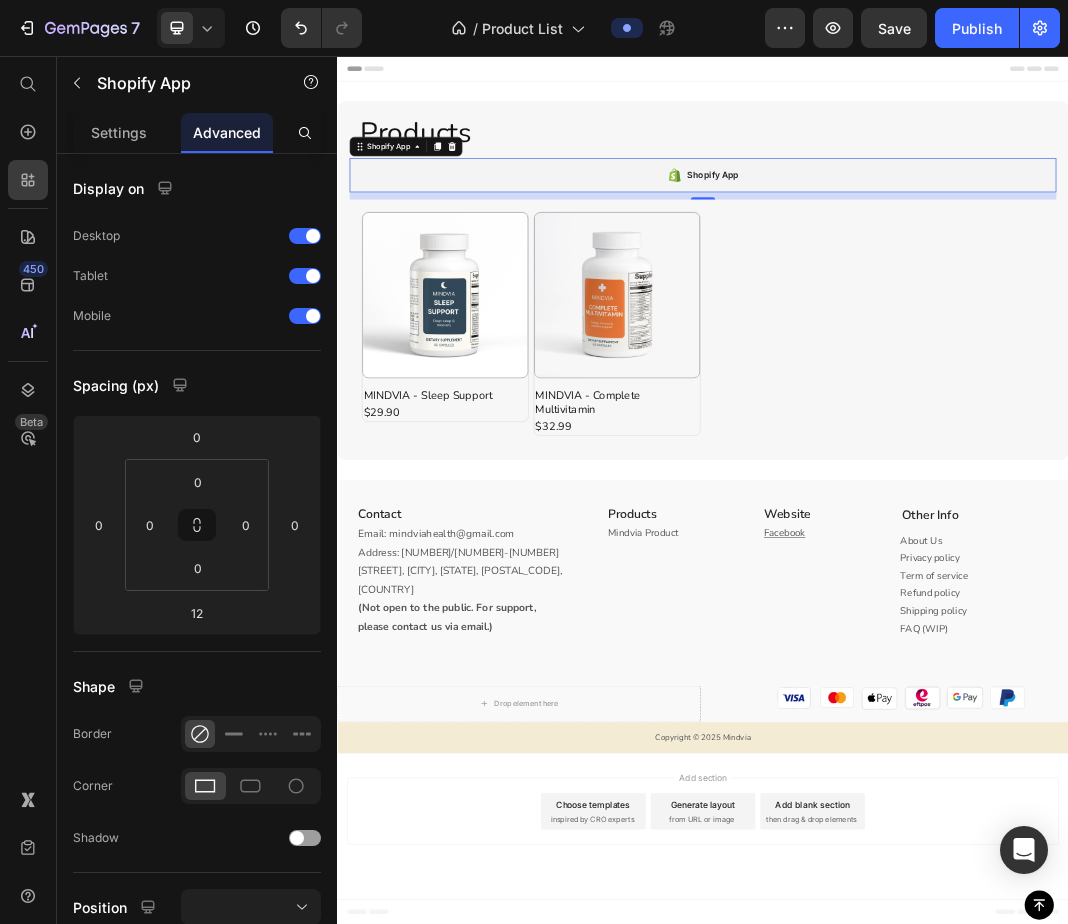 click on "Shopify App" at bounding box center [937, 251] 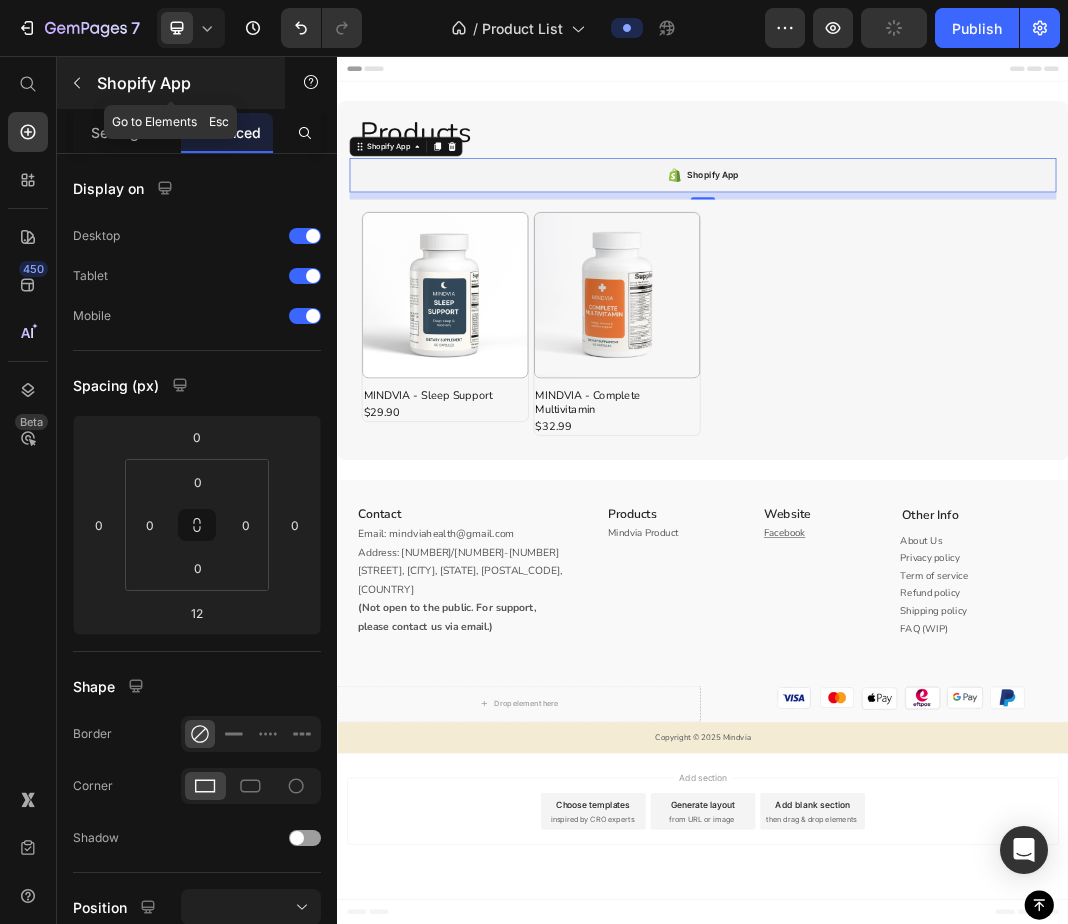click 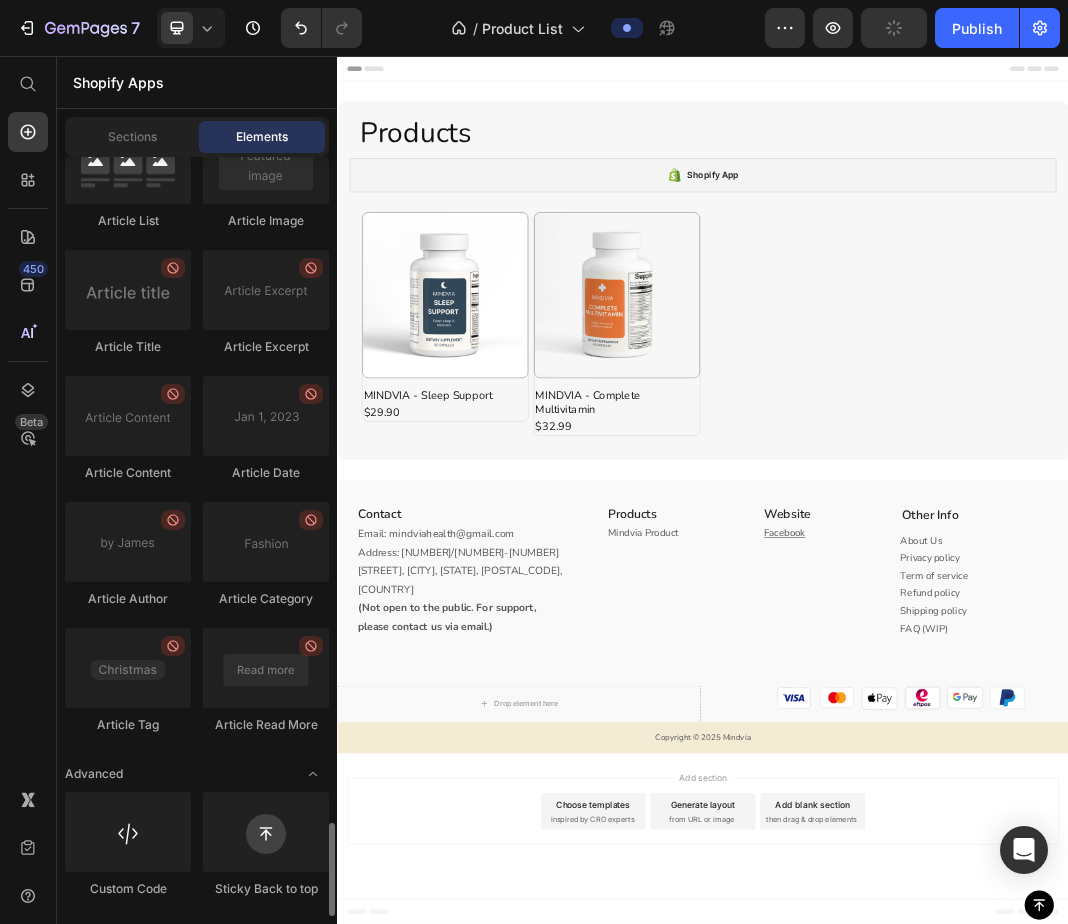 scroll, scrollTop: 5419, scrollLeft: 0, axis: vertical 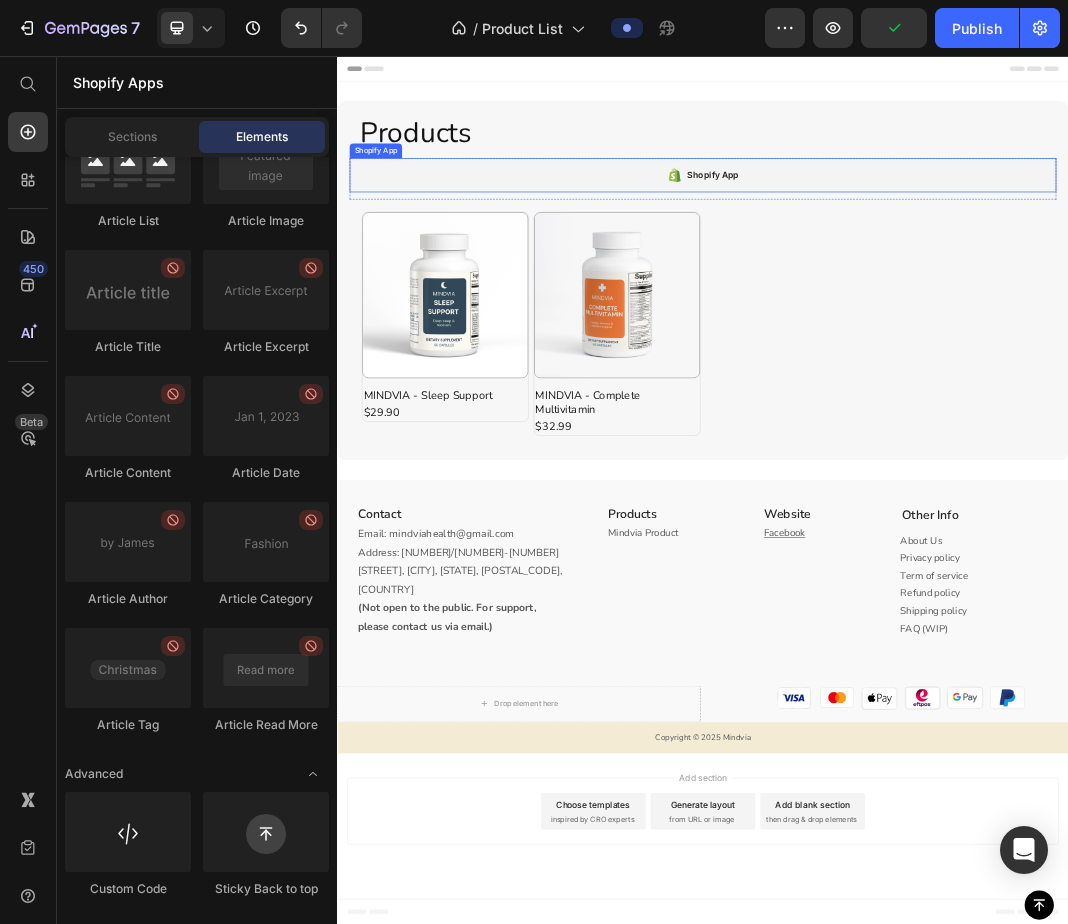 click on "Shopify App" at bounding box center [937, 251] 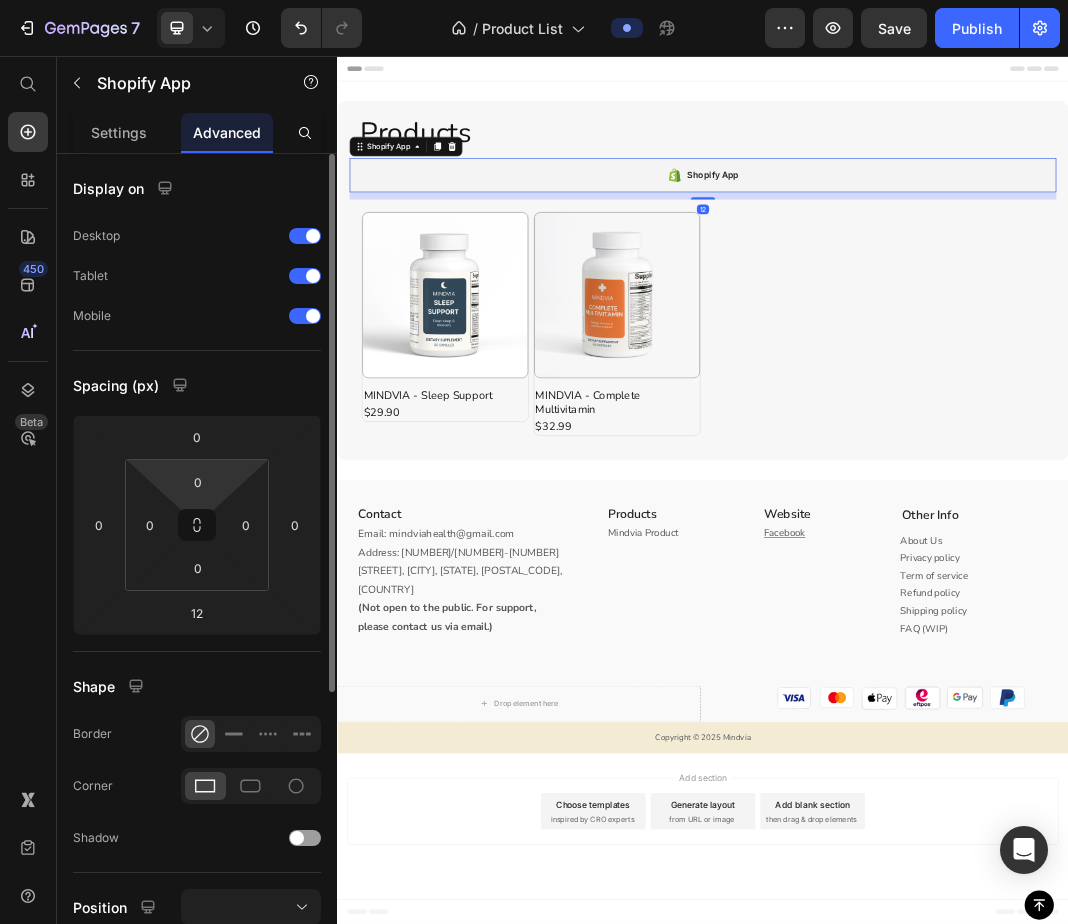 scroll, scrollTop: 442, scrollLeft: 0, axis: vertical 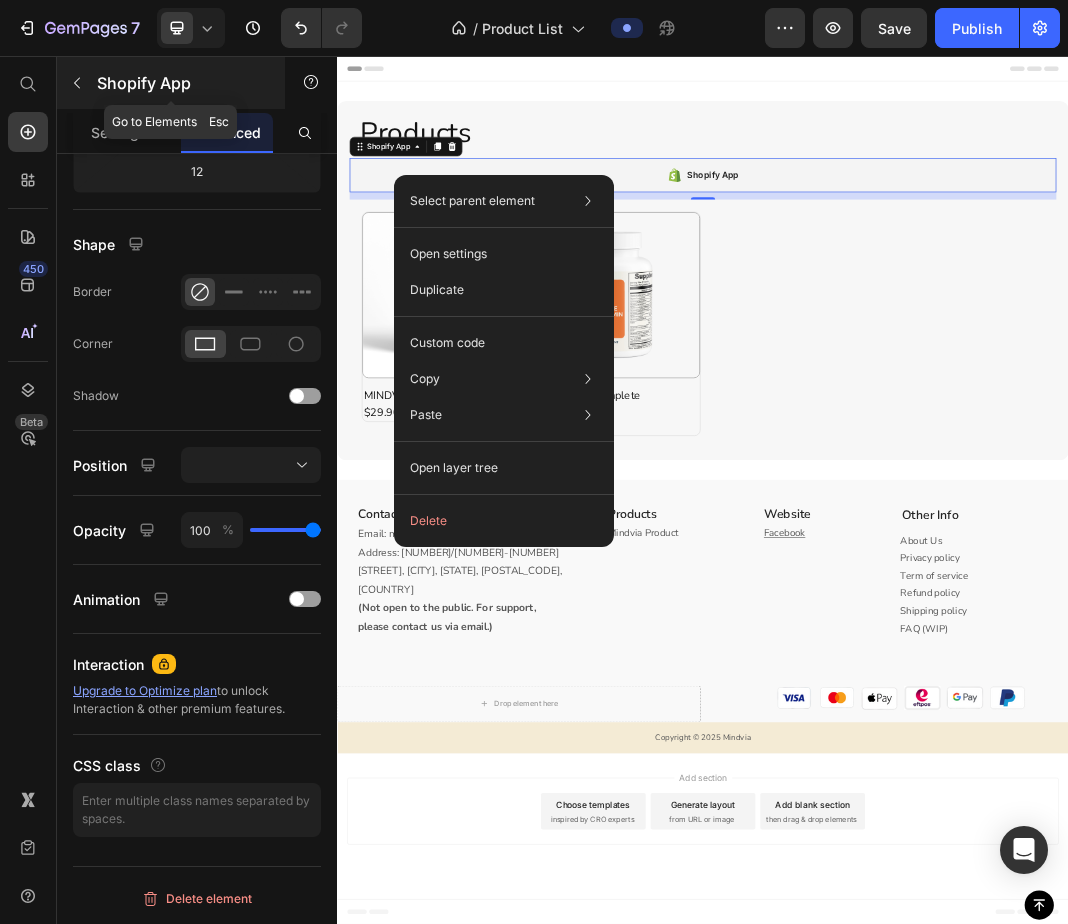 click 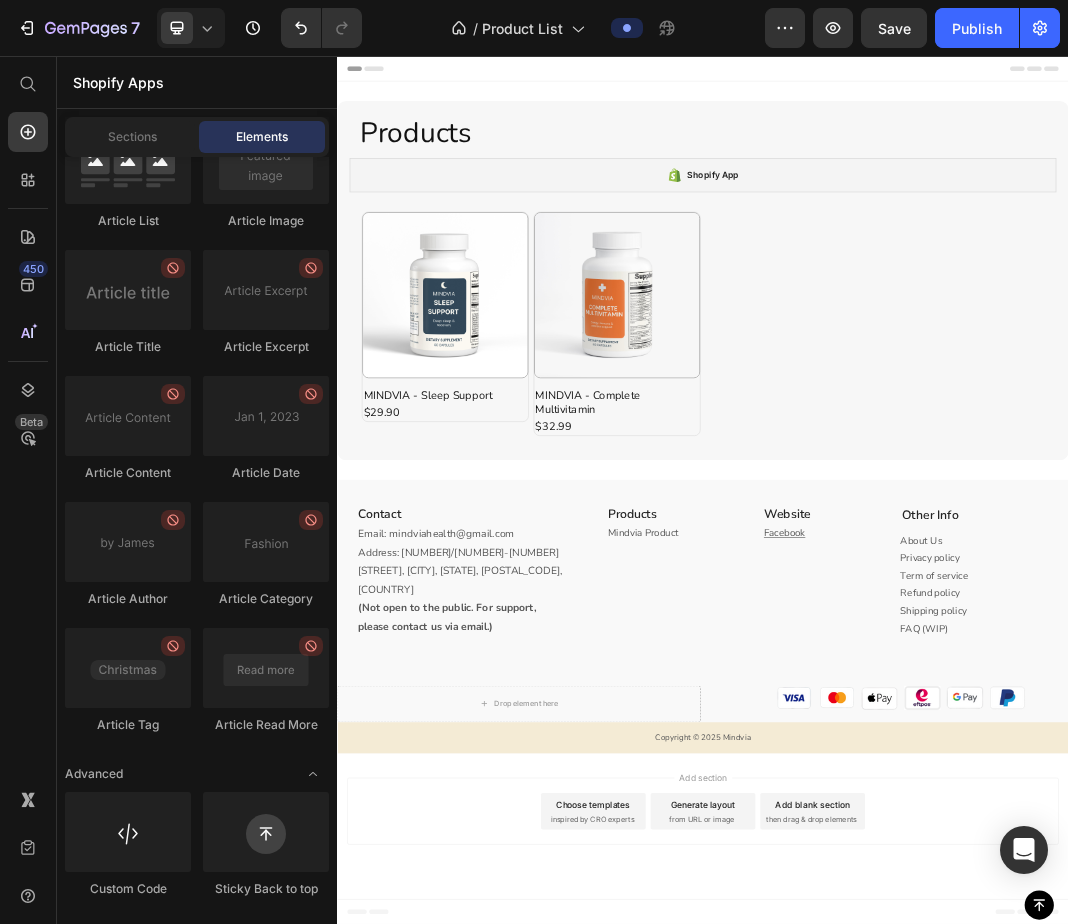click on "Shopify Apps" at bounding box center (197, 82) 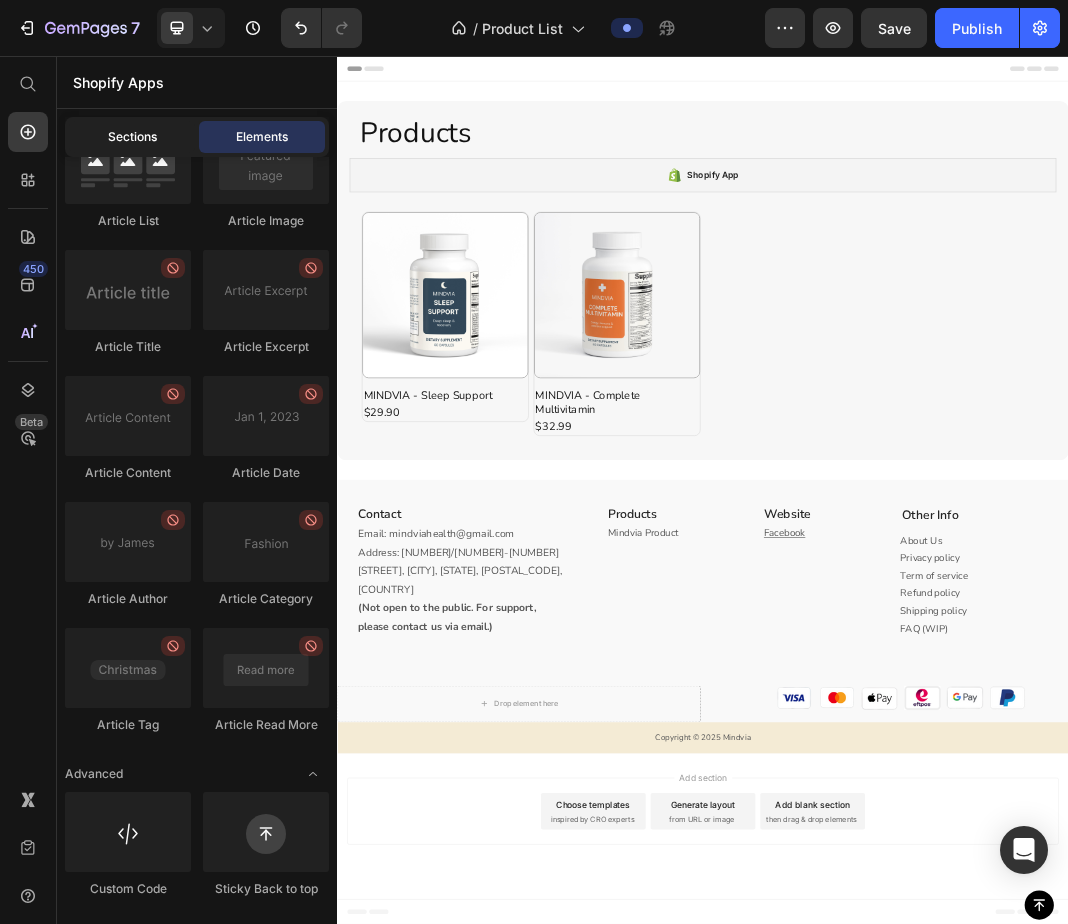 click on "Sections" at bounding box center [132, 137] 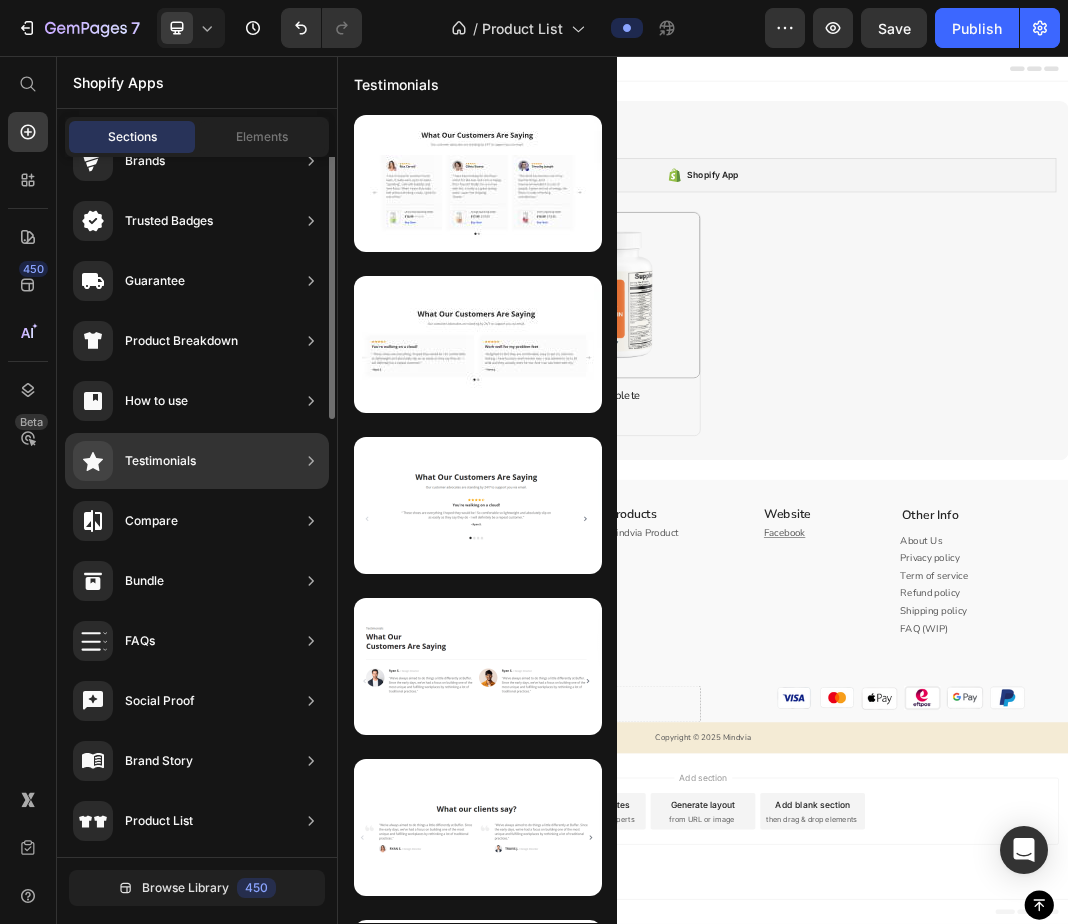 scroll, scrollTop: 0, scrollLeft: 0, axis: both 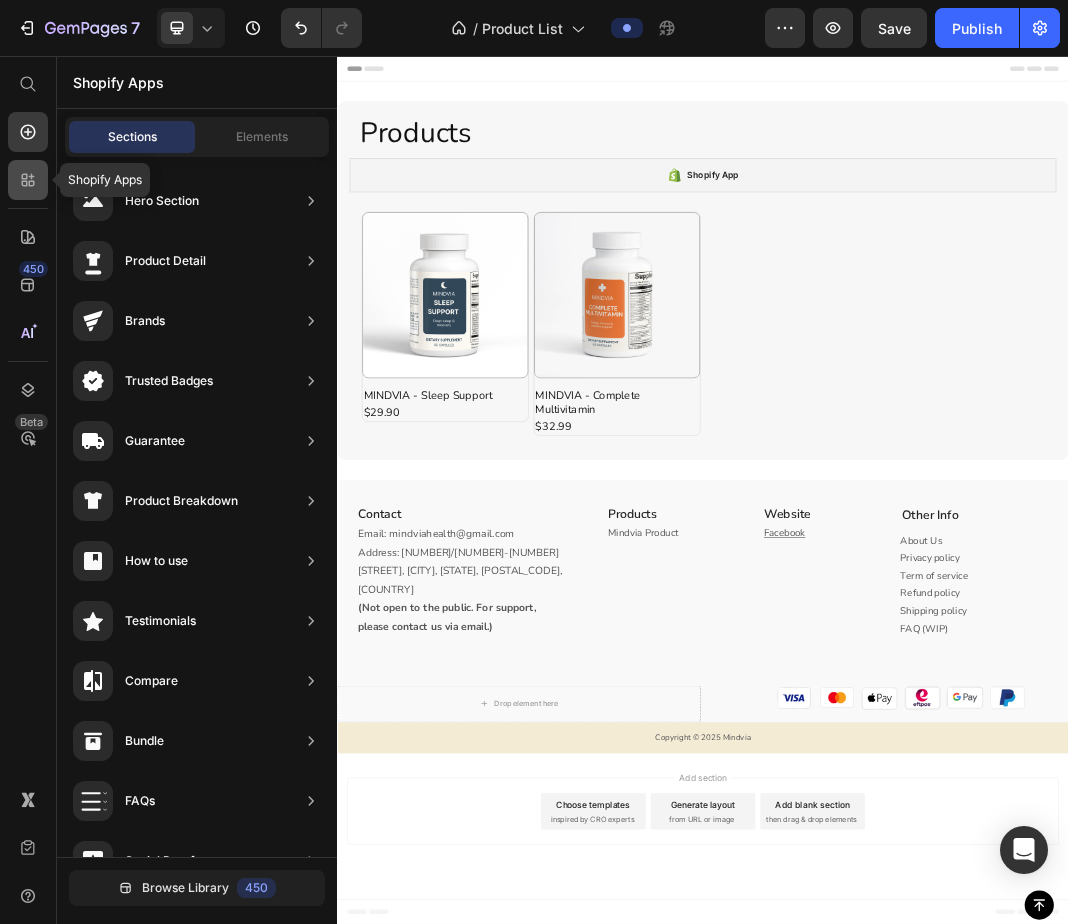 click 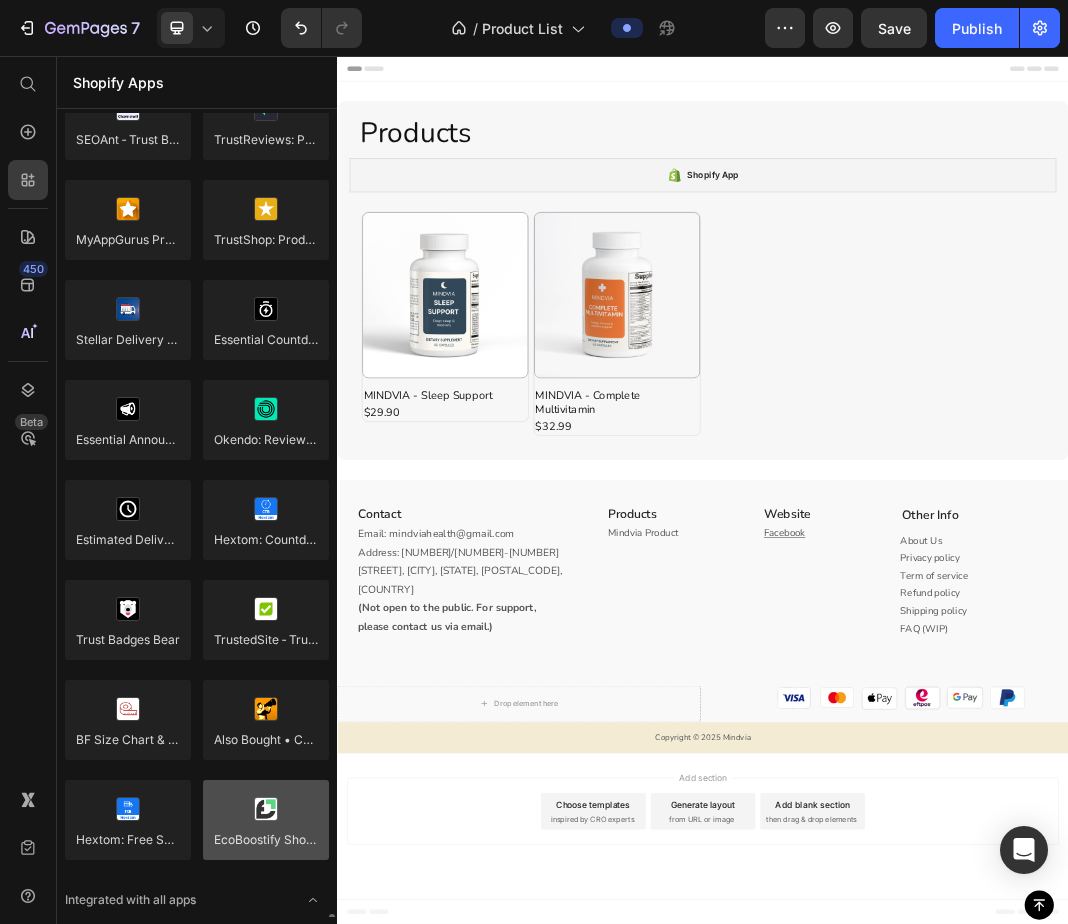 scroll, scrollTop: 5518, scrollLeft: 0, axis: vertical 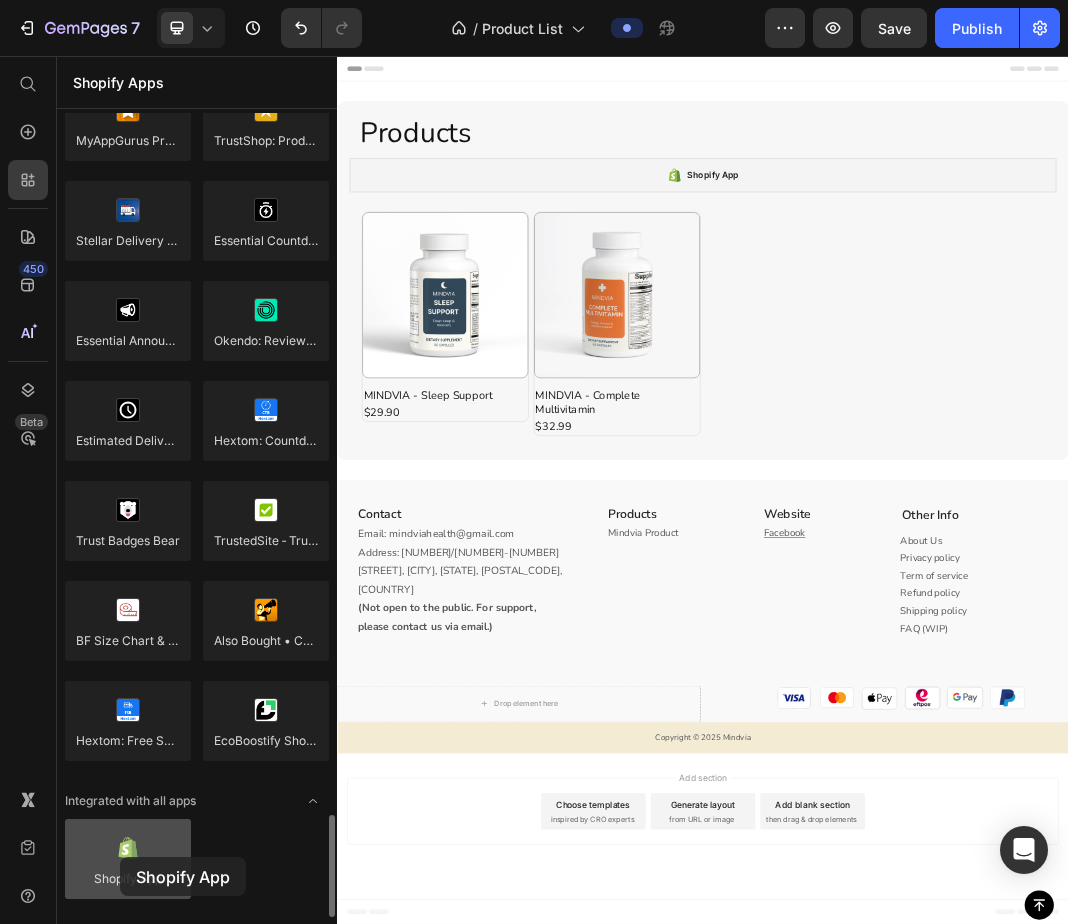 click at bounding box center (128, 859) 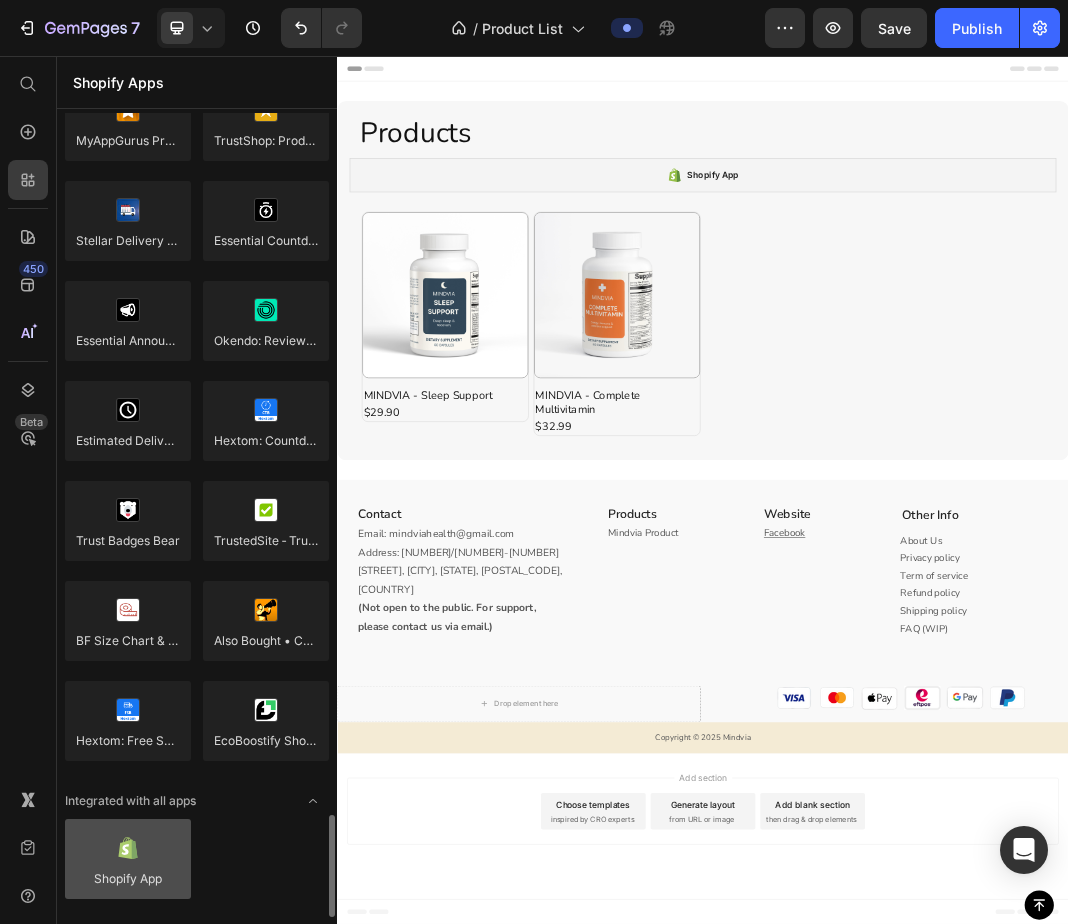 click at bounding box center [128, 859] 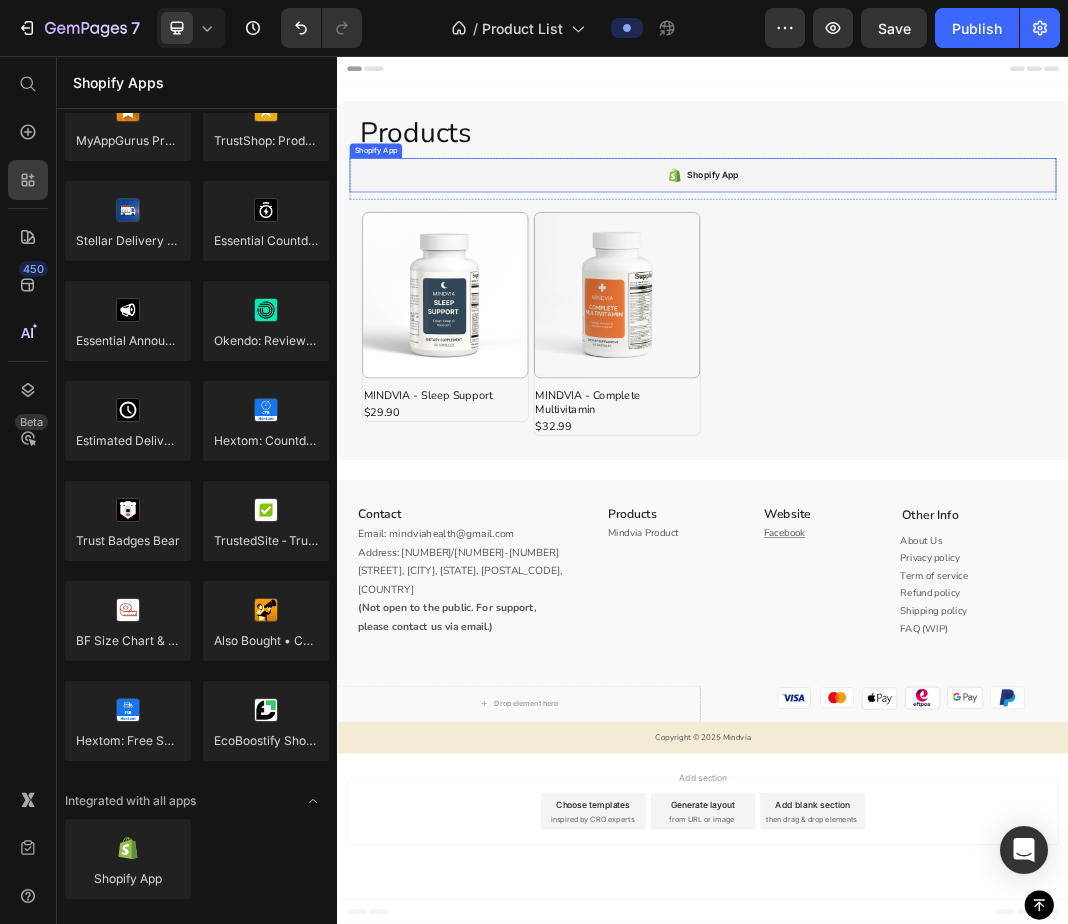 click 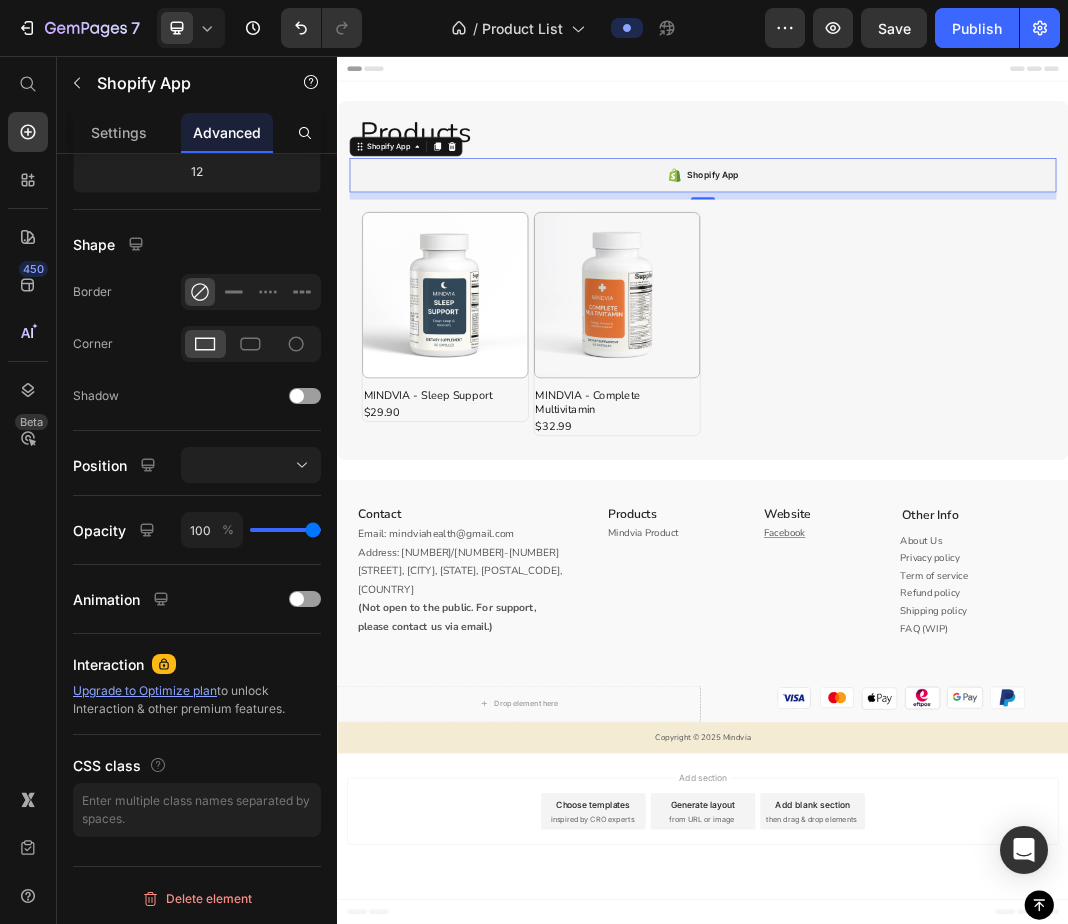 click on "Advanced" at bounding box center (227, 132) 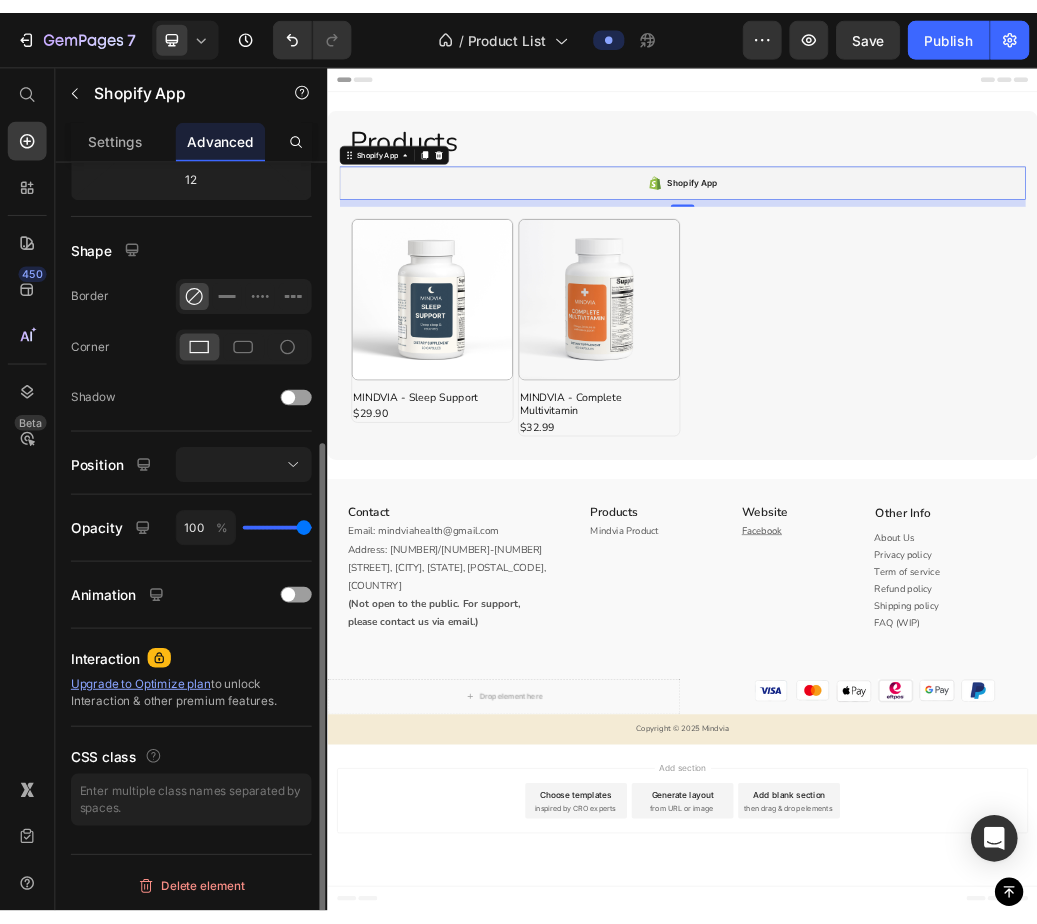 scroll, scrollTop: 0, scrollLeft: 0, axis: both 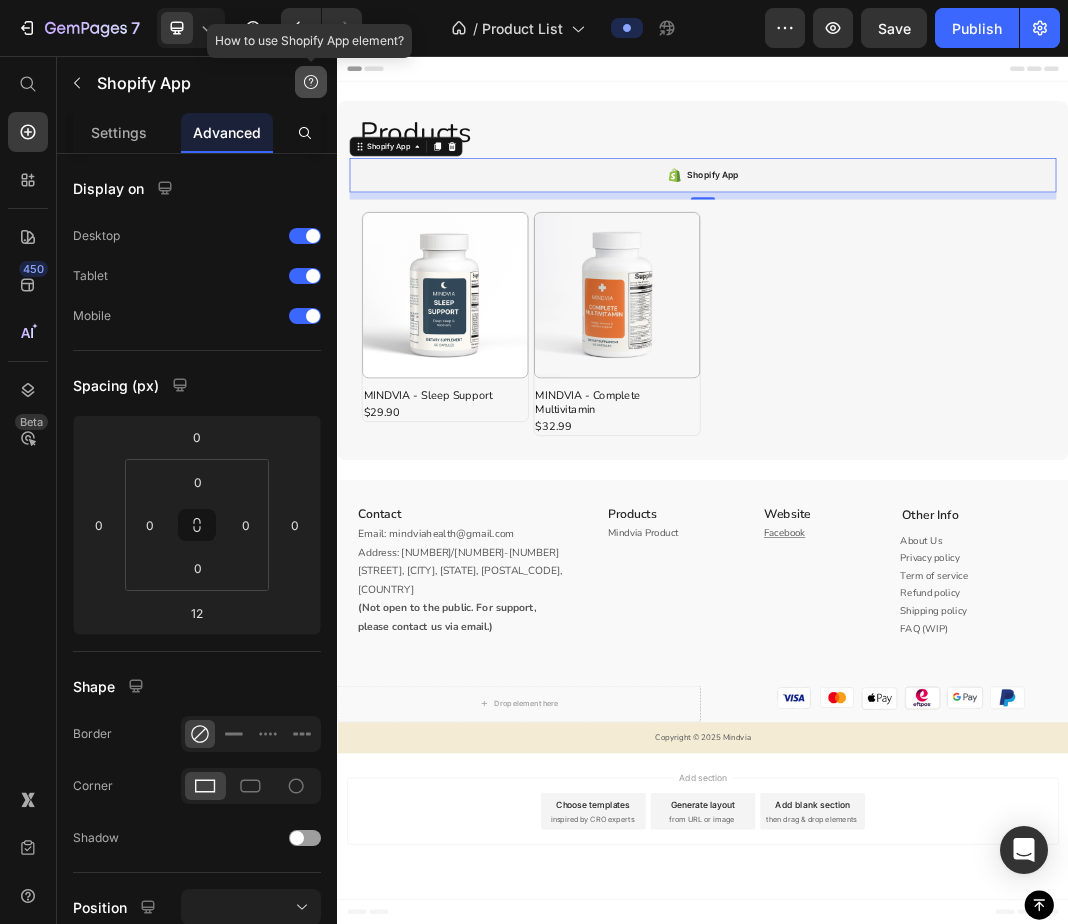 click at bounding box center [311, 82] 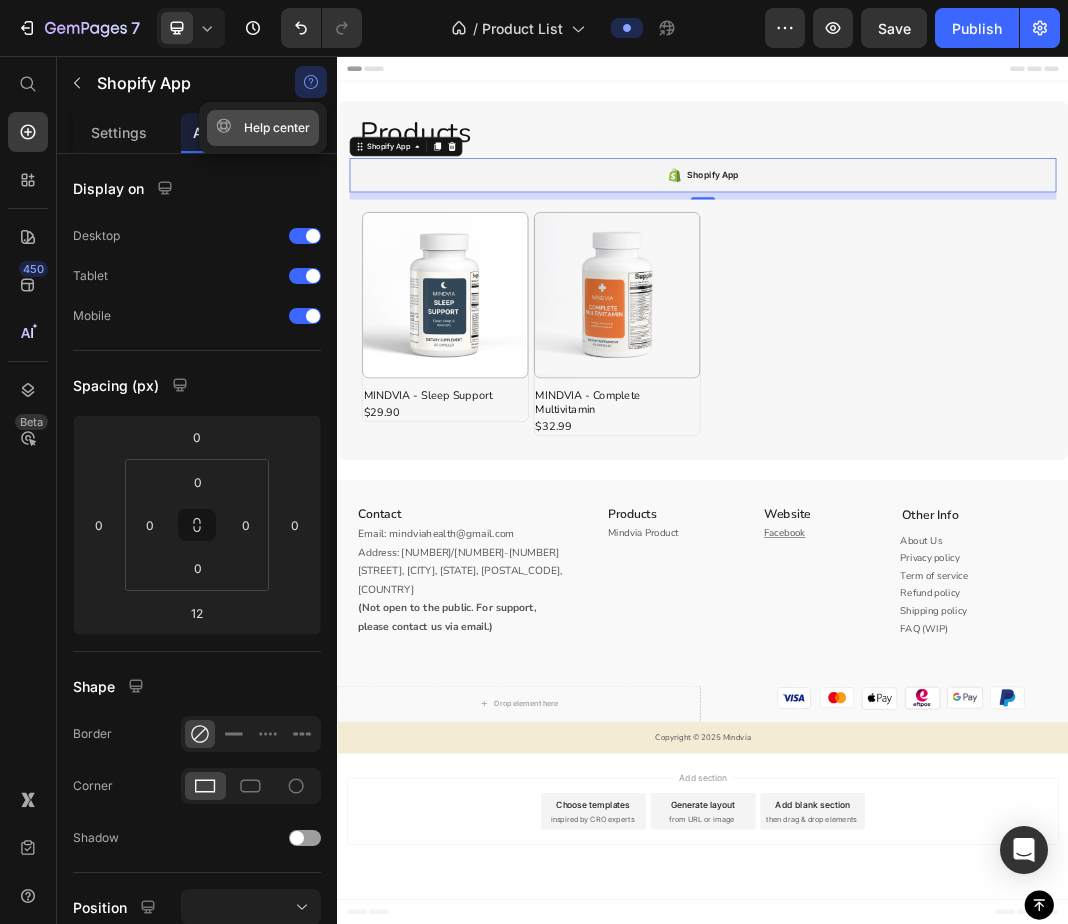 click on "Help center" at bounding box center (263, 128) 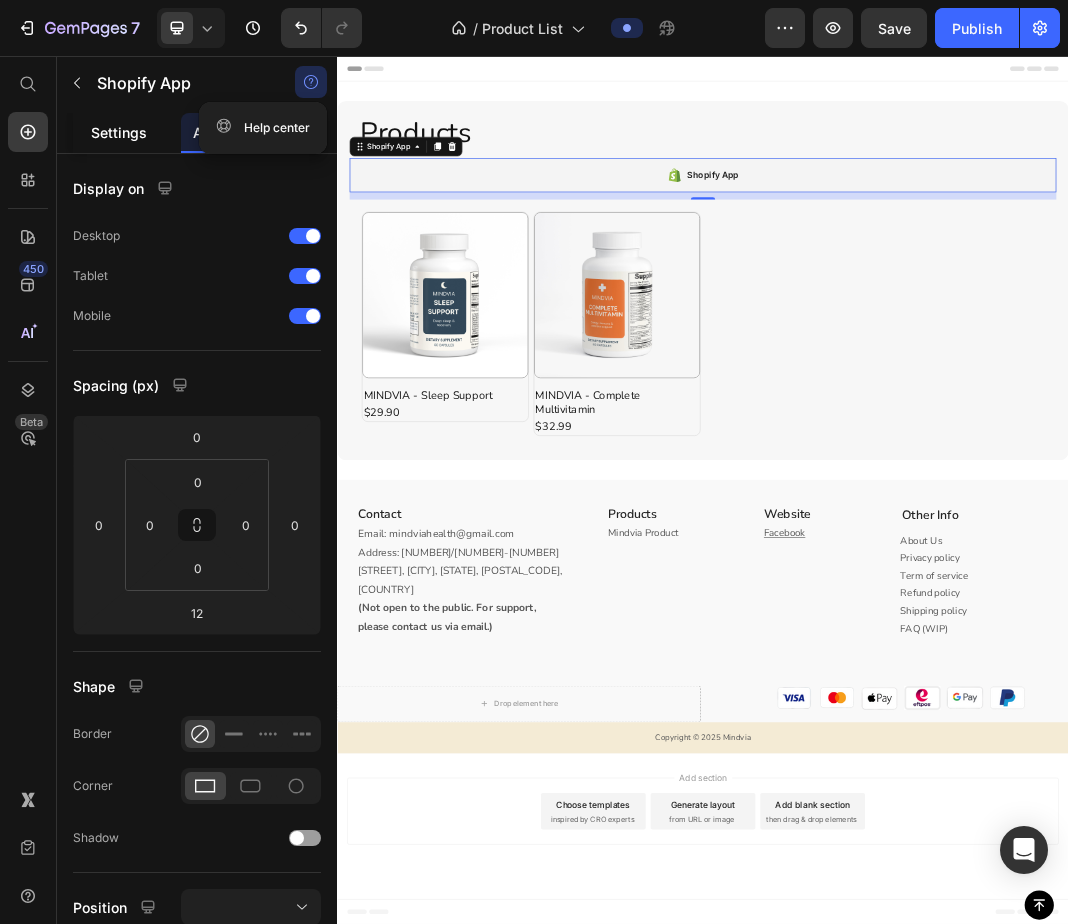 click on "Settings" 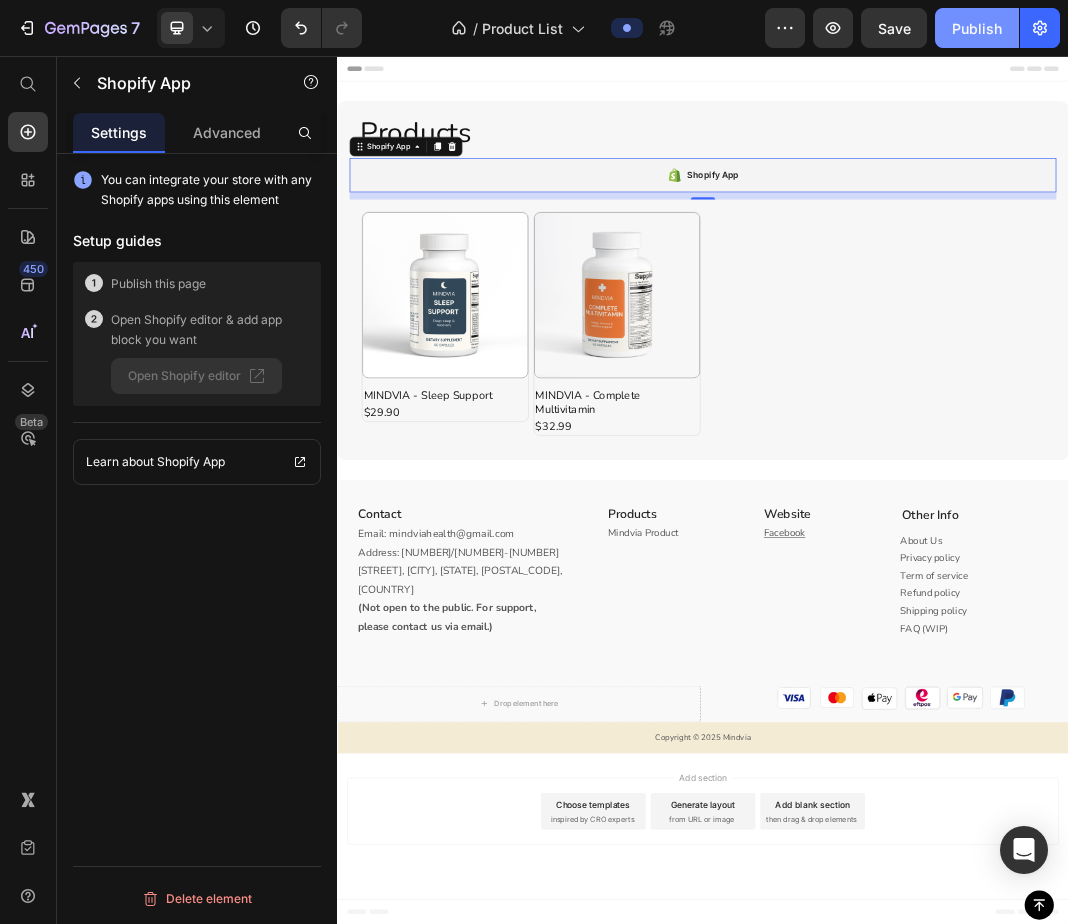 click on "Publish" at bounding box center [977, 28] 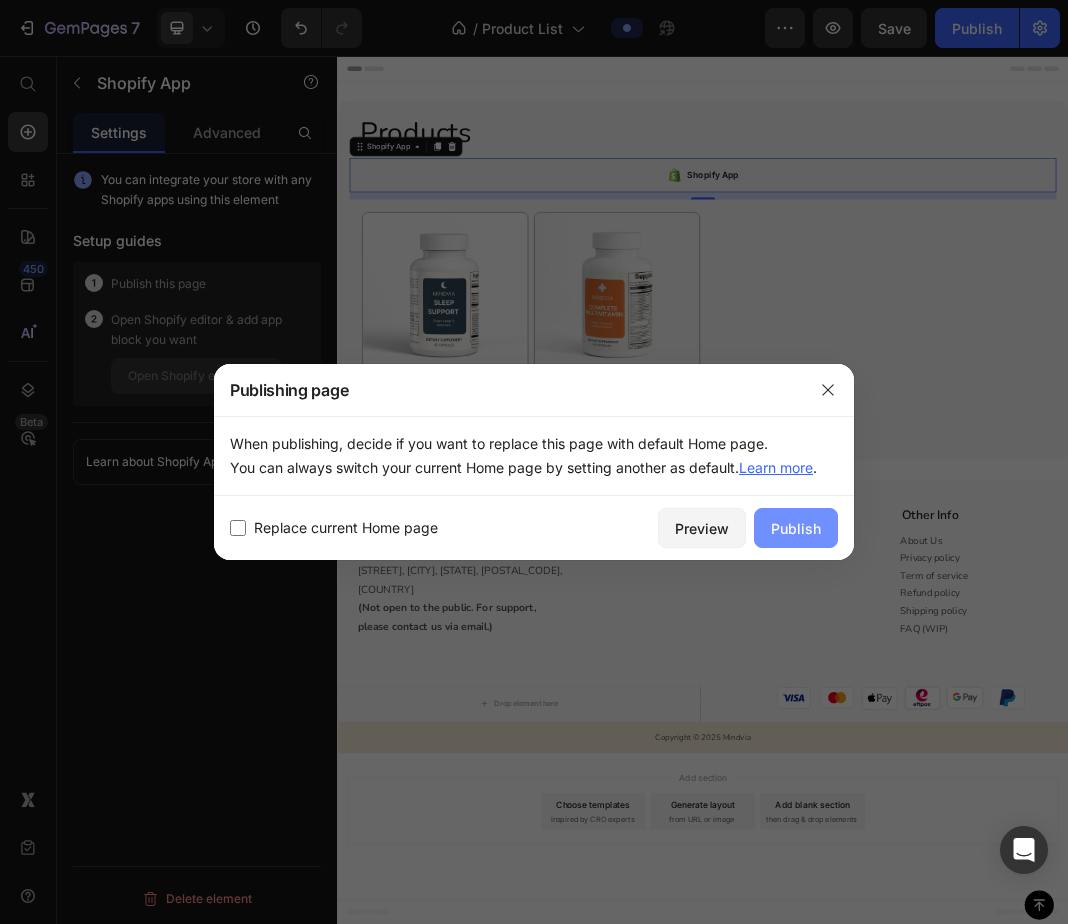 click on "Publish" at bounding box center [796, 528] 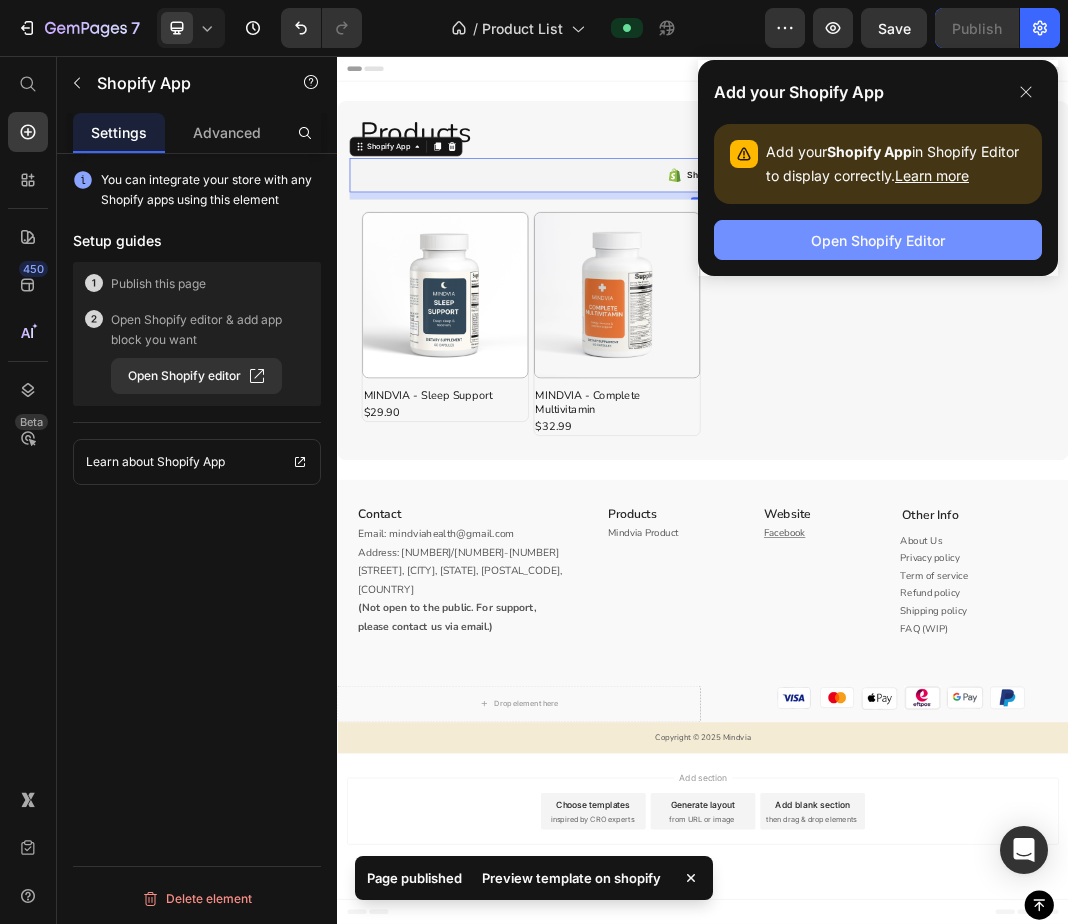 click on "Open Shopify Editor" at bounding box center [878, 240] 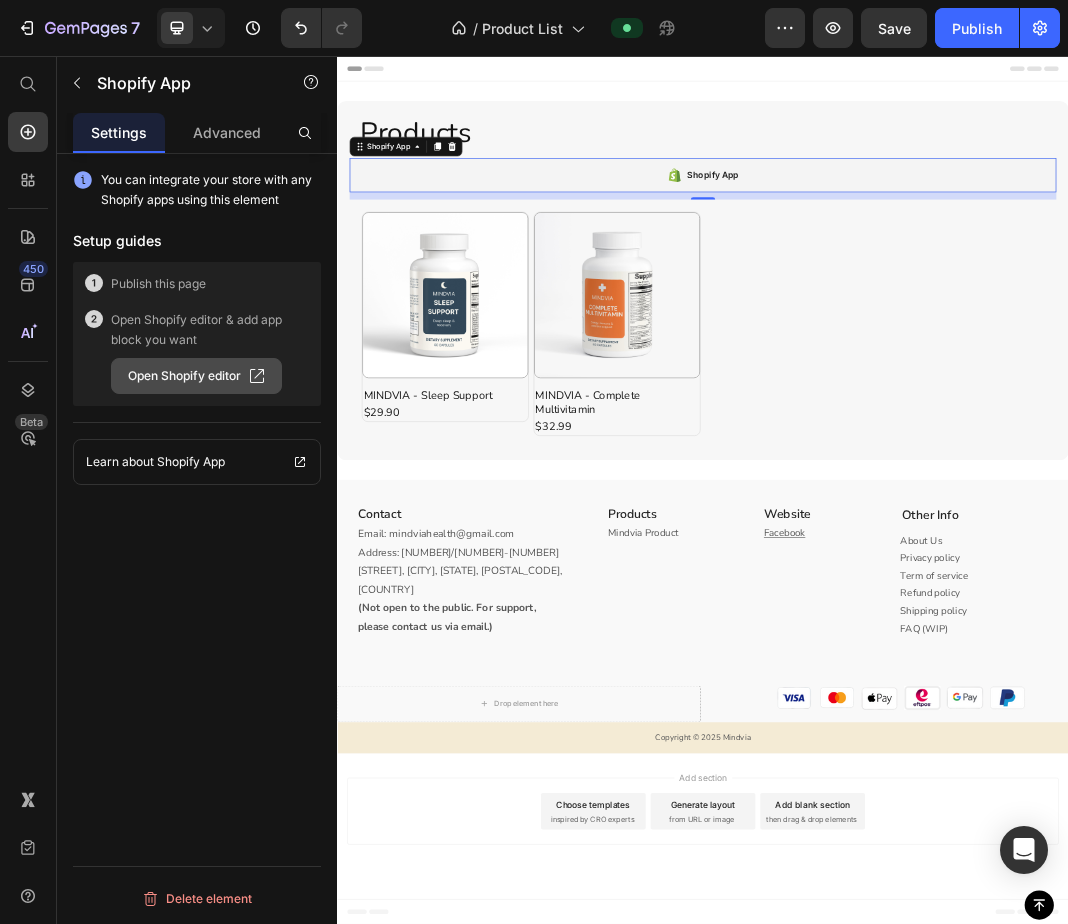 click on "Open Shopify editor" at bounding box center [196, 376] 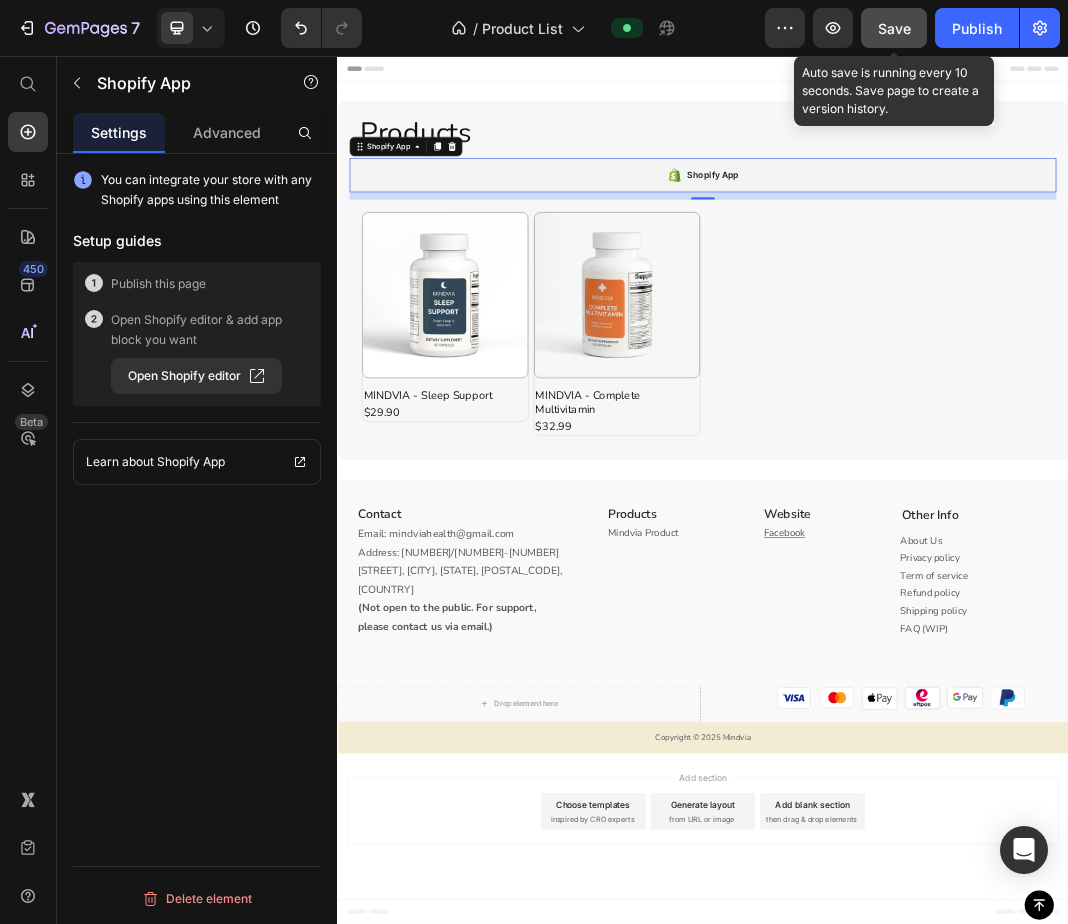 click on "Save" at bounding box center [894, 28] 